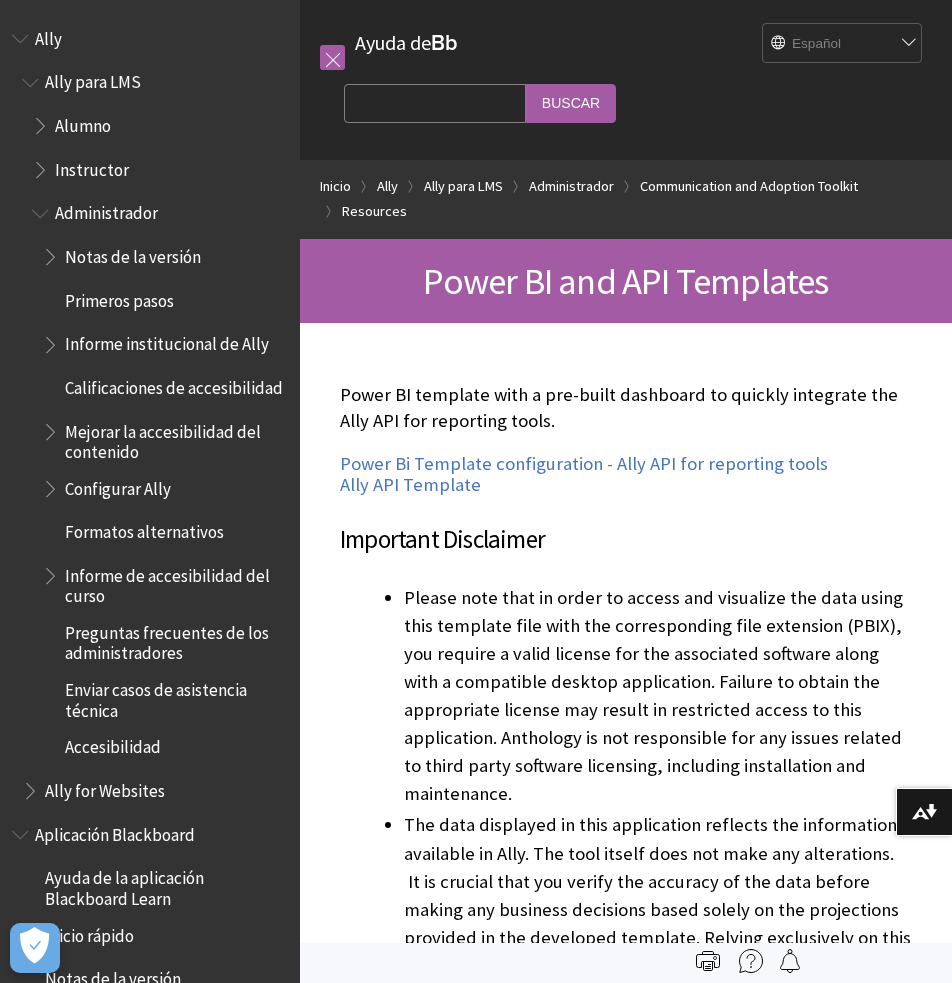 scroll, scrollTop: 0, scrollLeft: 0, axis: both 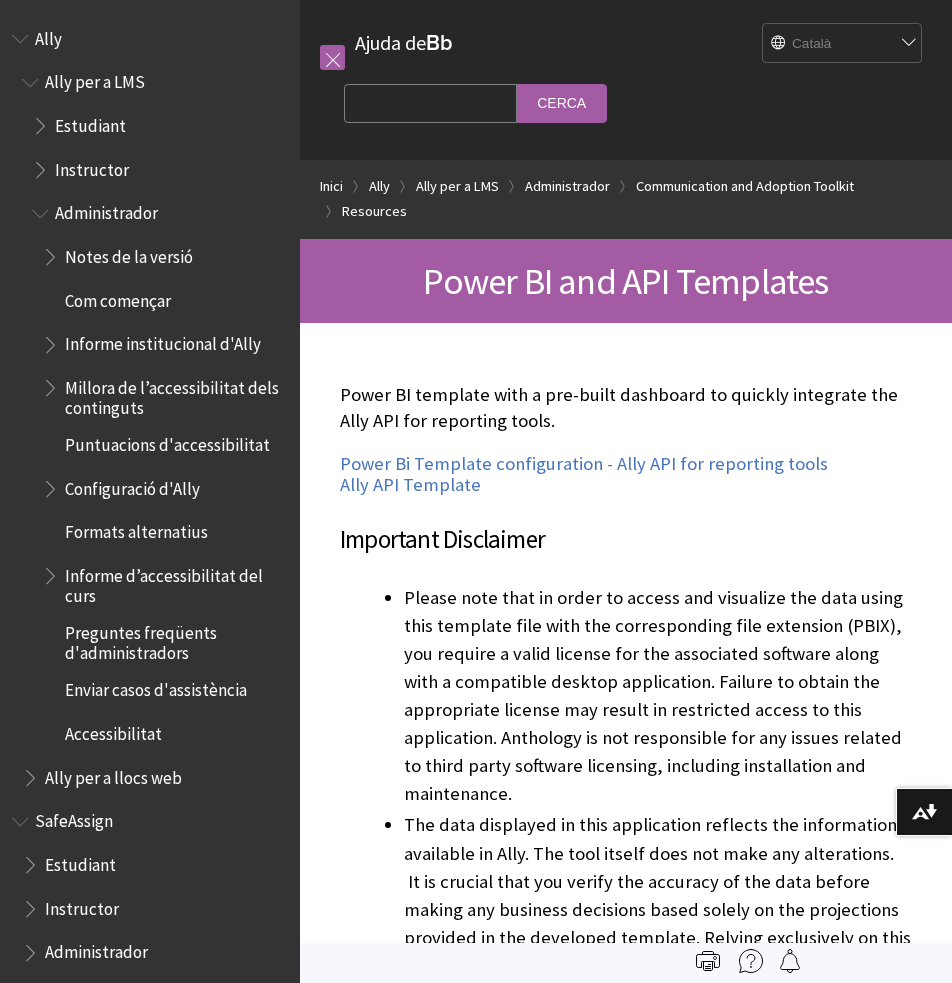 click on "English عربية Català Cymraeg Deutsch Español Suomi Français עברית Italiano 日本語 한국어 Nederlands Norsk (Bokmål) Português, Brasil Русский Svenska Türkçe 简体中文 Français Canadien" at bounding box center [843, 44] 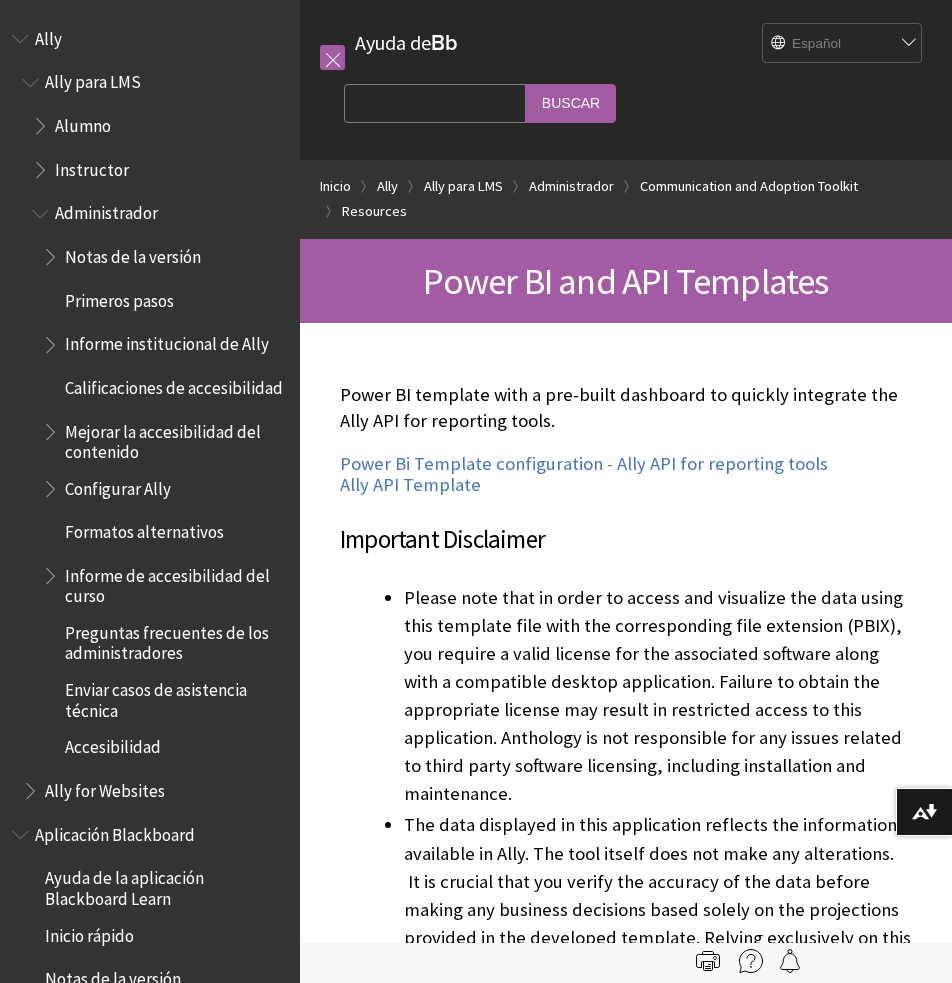 scroll, scrollTop: 0, scrollLeft: 0, axis: both 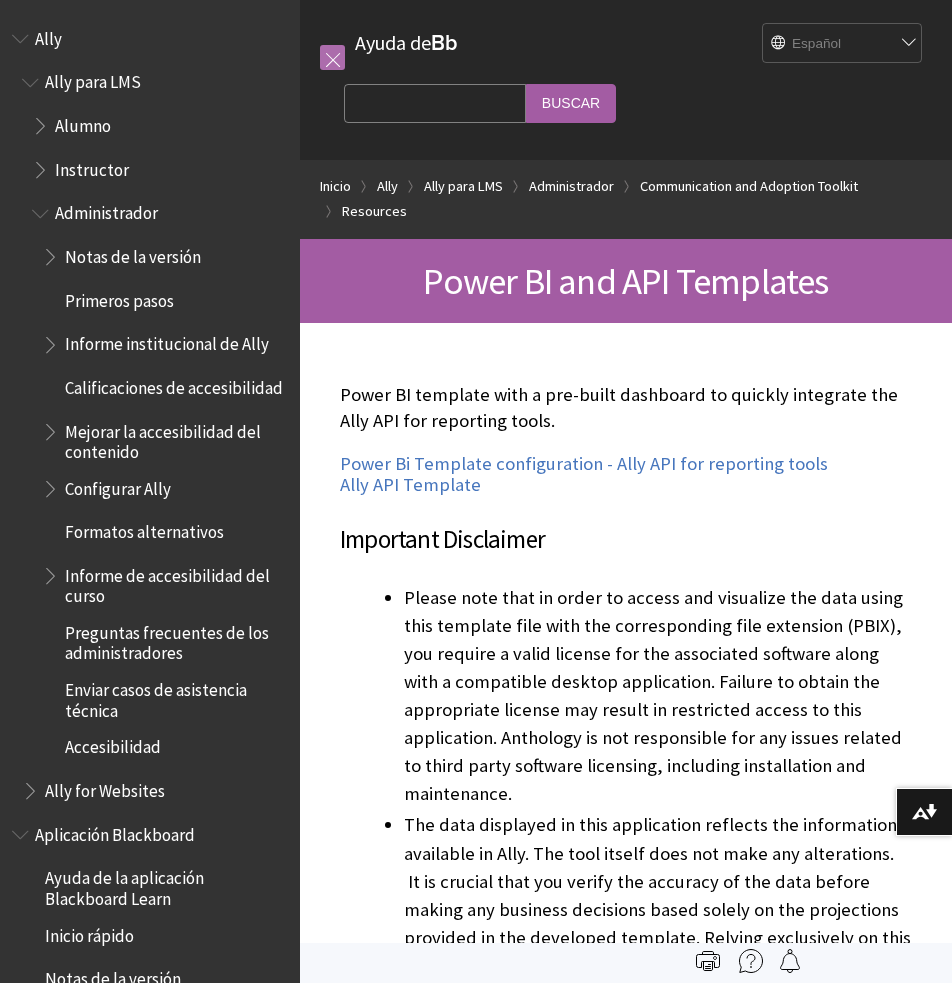 click at bounding box center (332, 57) 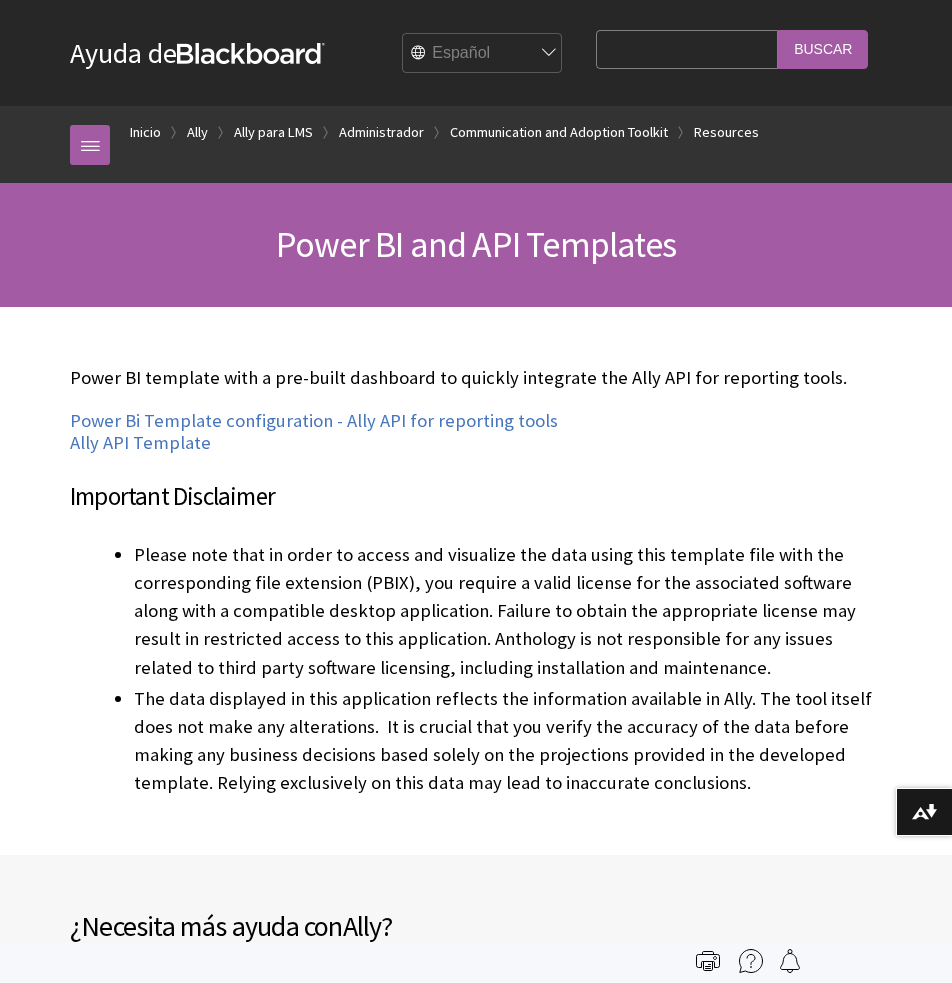 click on "Please note that in order to access and visualize the data using this template file with the corresponding file extension (PBIX), you require a valid license for the associated software along with a compatible desktop application. Failure to obtain the appropriate license may result in restricted access to this application. Anthology is not responsible for any issues related to third party software licensing, including installation and maintenance." at bounding box center (508, 611) 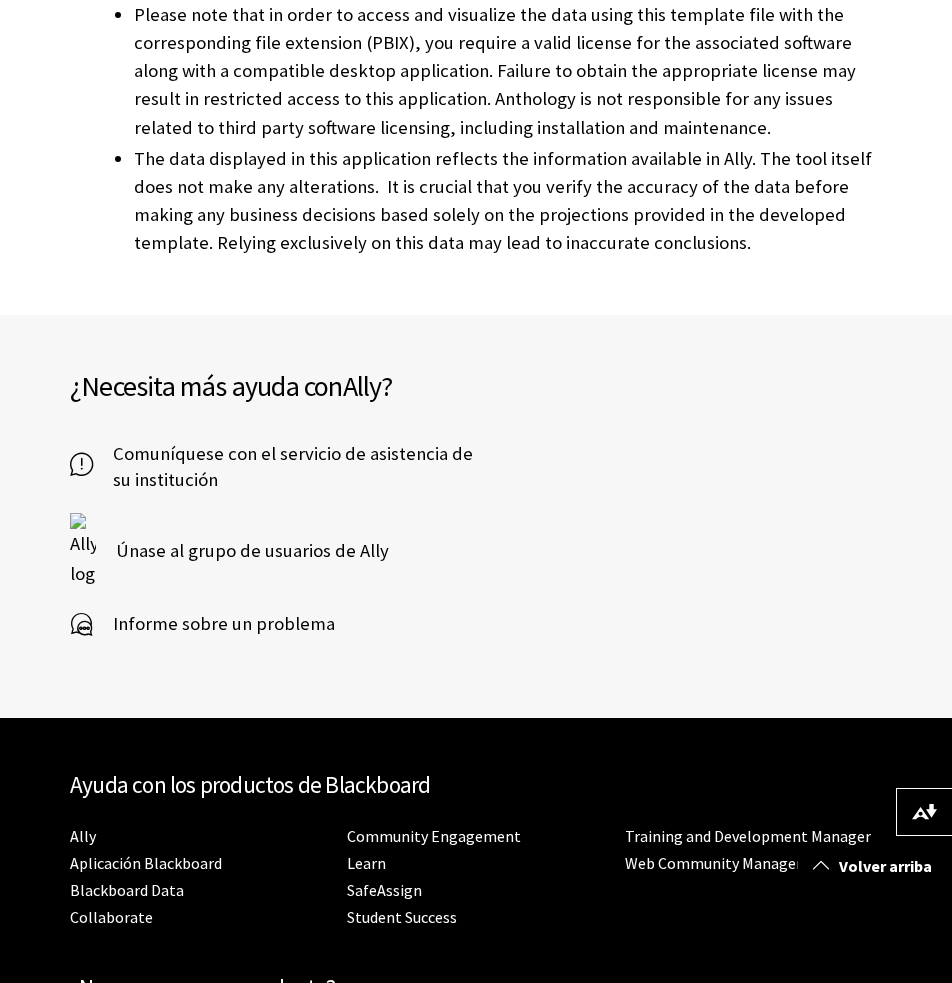 scroll, scrollTop: 0, scrollLeft: 0, axis: both 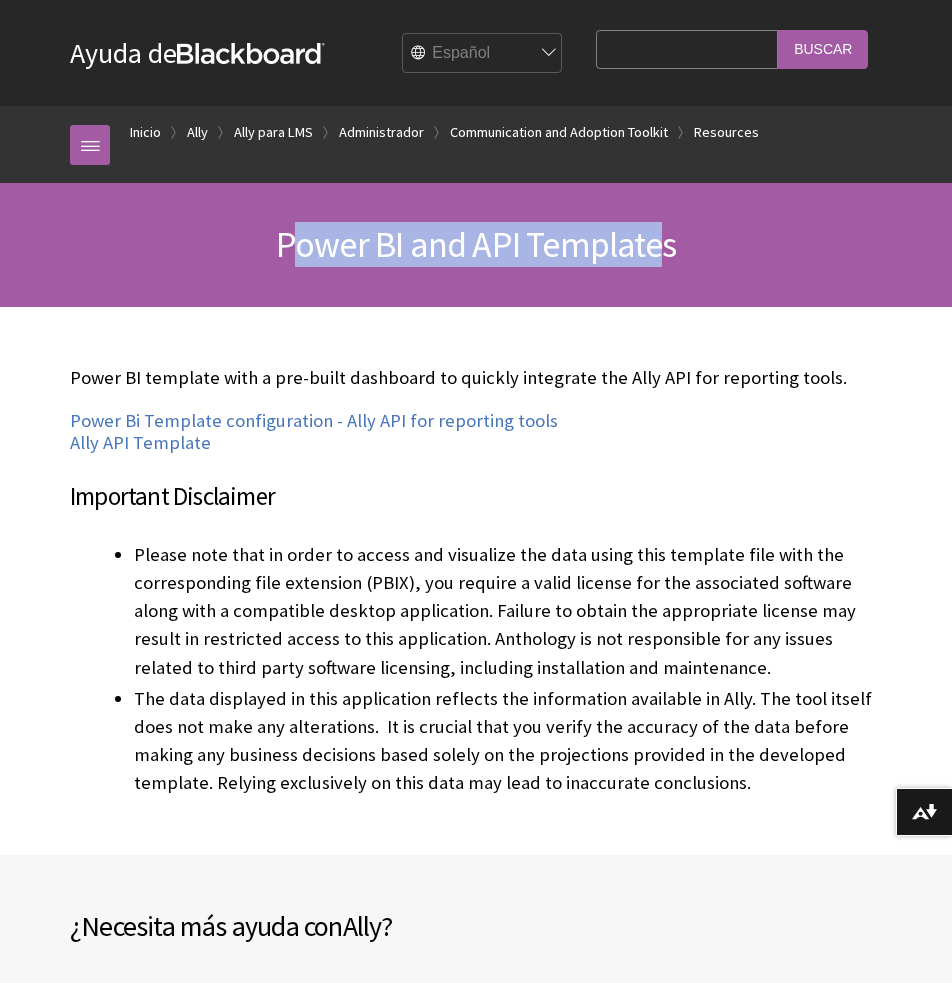 drag, startPoint x: 597, startPoint y: 242, endPoint x: 666, endPoint y: 242, distance: 69 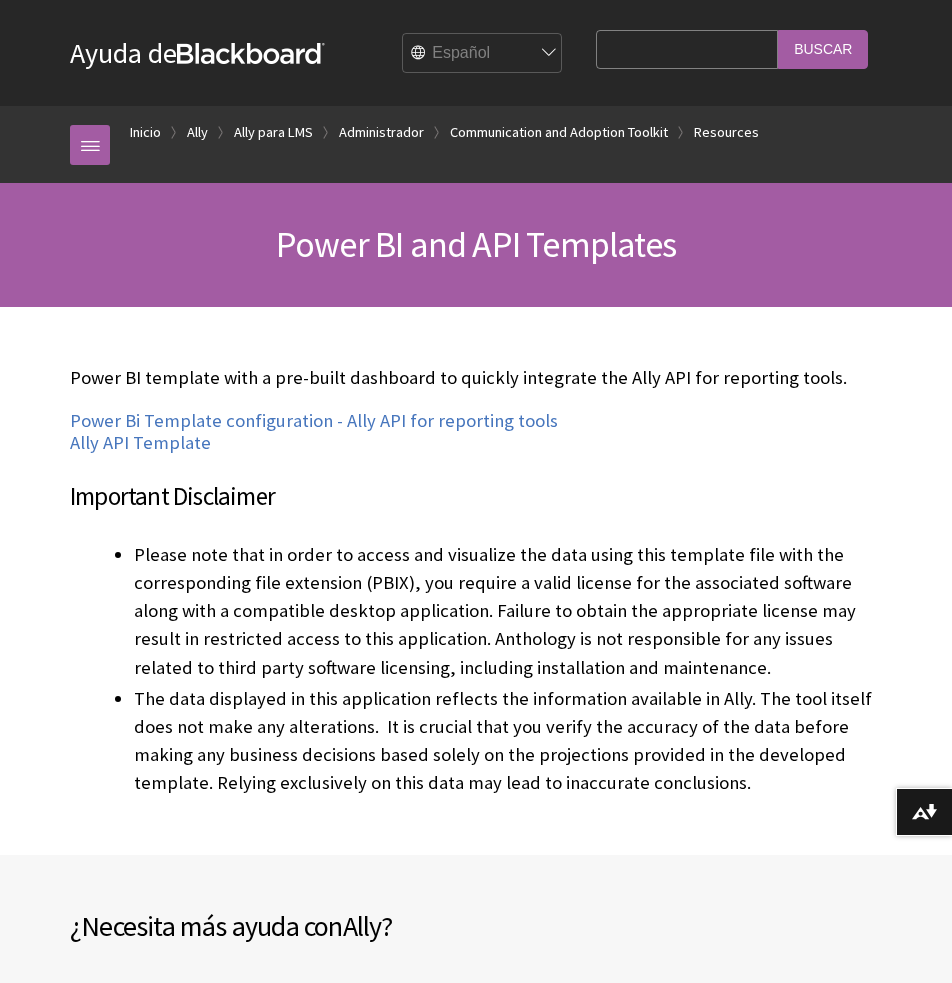 drag, startPoint x: 666, startPoint y: 242, endPoint x: 672, endPoint y: 229, distance: 14.3178215 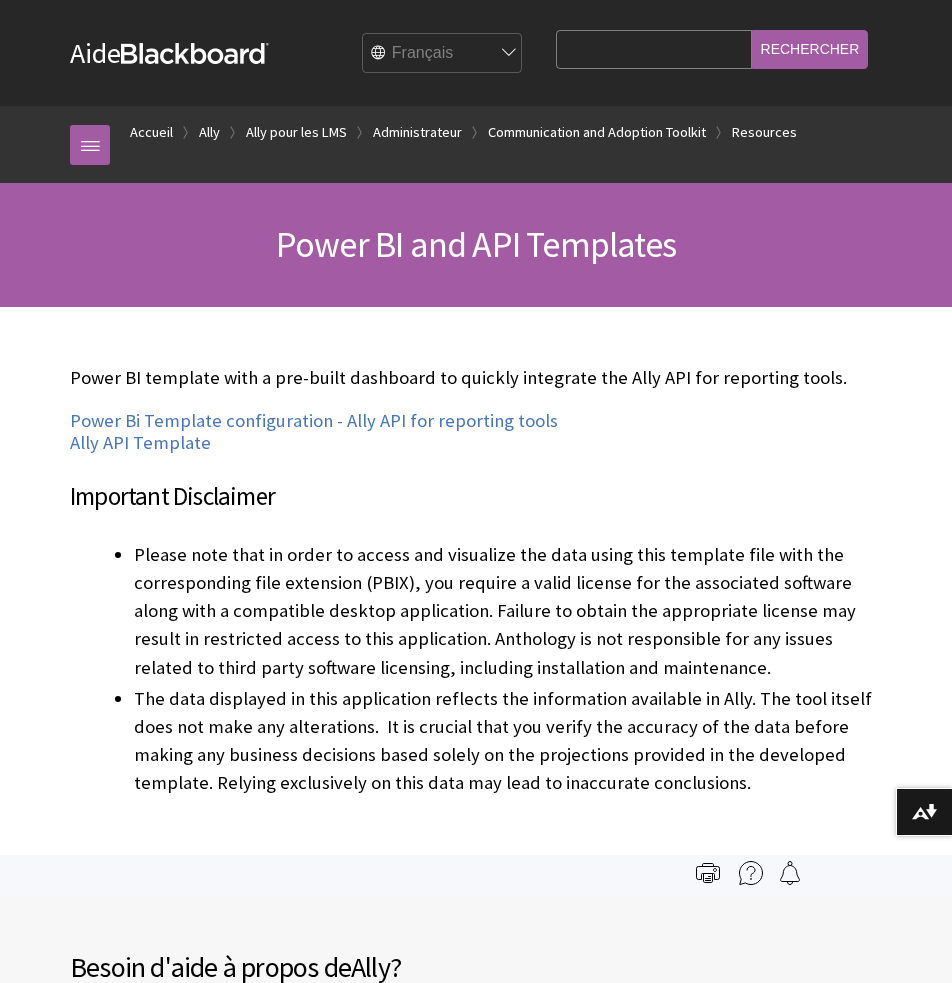 scroll, scrollTop: 0, scrollLeft: 0, axis: both 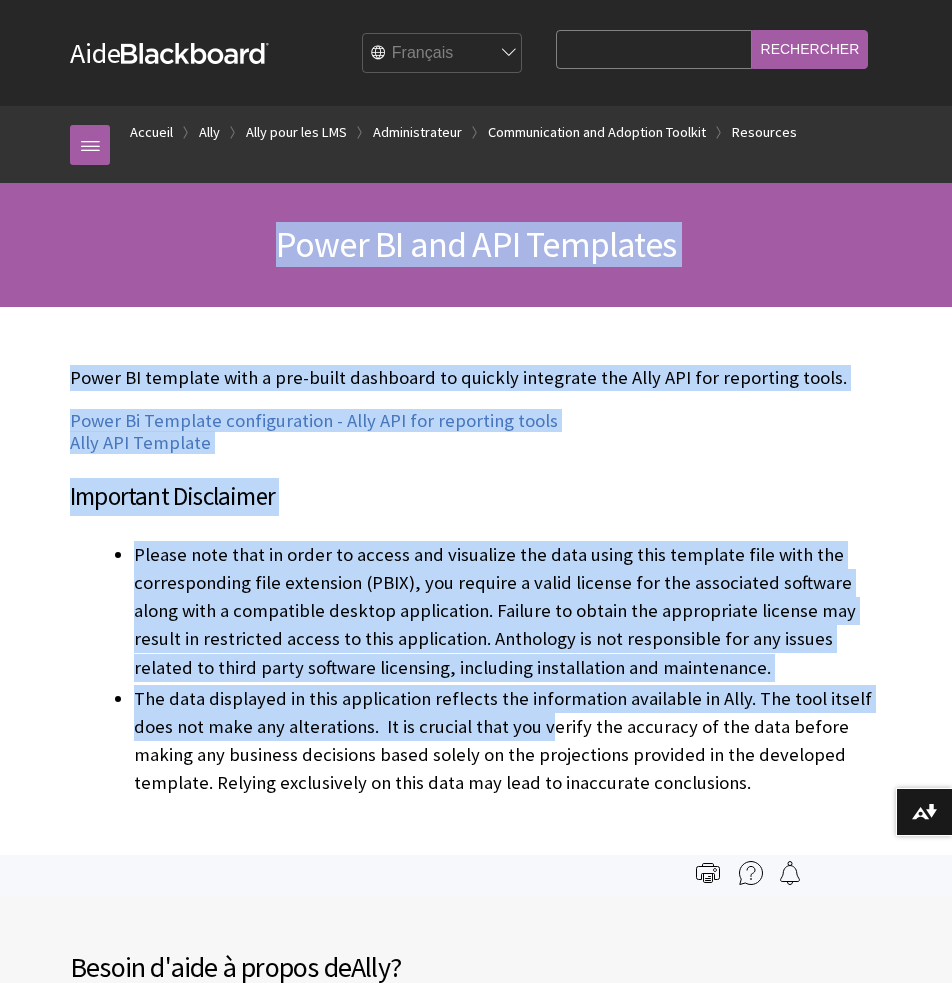 drag, startPoint x: 242, startPoint y: 209, endPoint x: 557, endPoint y: 771, distance: 644.2585 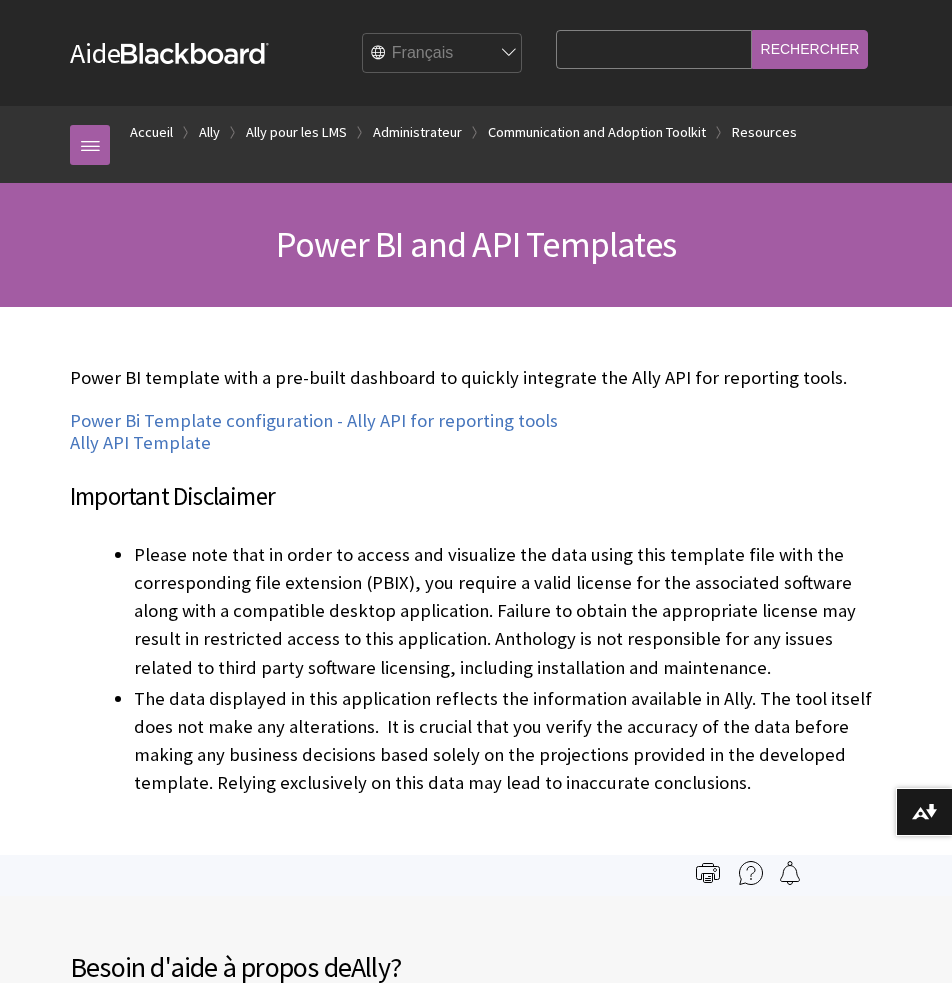click on "The data displayed in this application reflects the information available in Ally. The tool itself does not make any alterations.  It is crucial that you verify the accuracy of the data before making any business decisions based solely on the projections provided in the developed template. Relying exclusively on this data may lead to inaccurate conclusions." at bounding box center [508, 741] 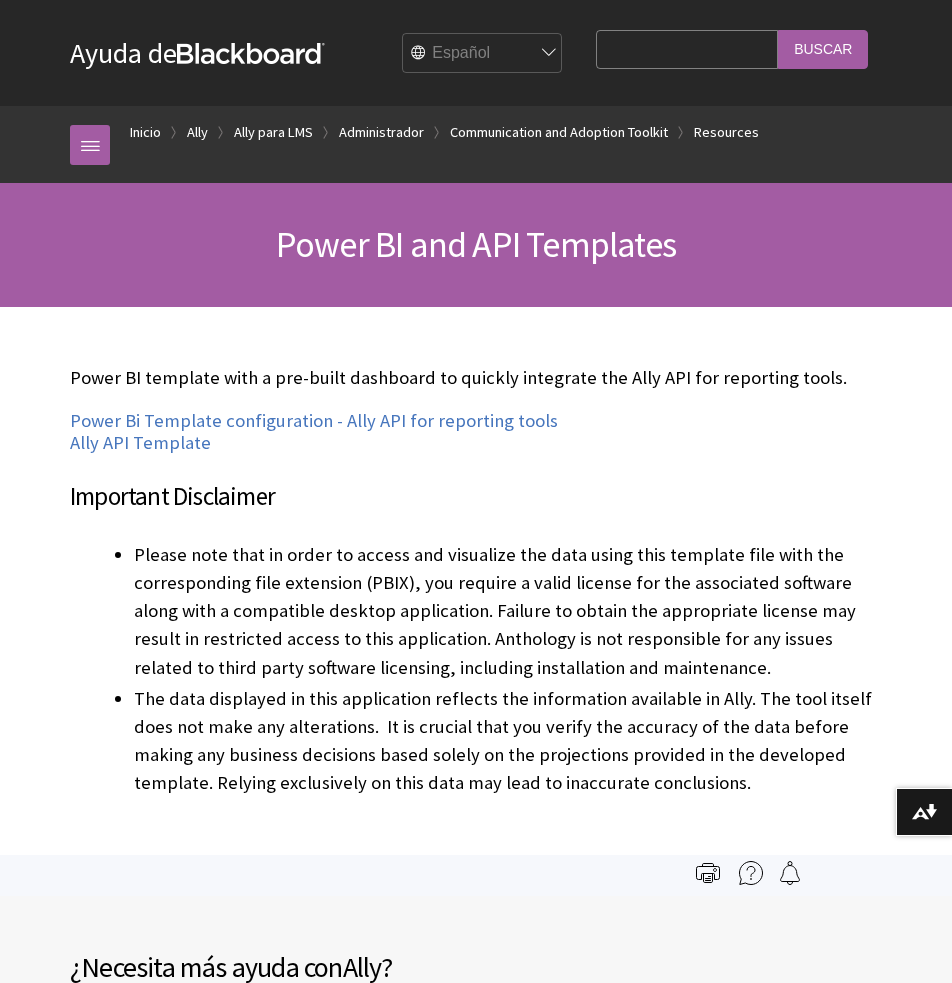 scroll, scrollTop: 0, scrollLeft: 0, axis: both 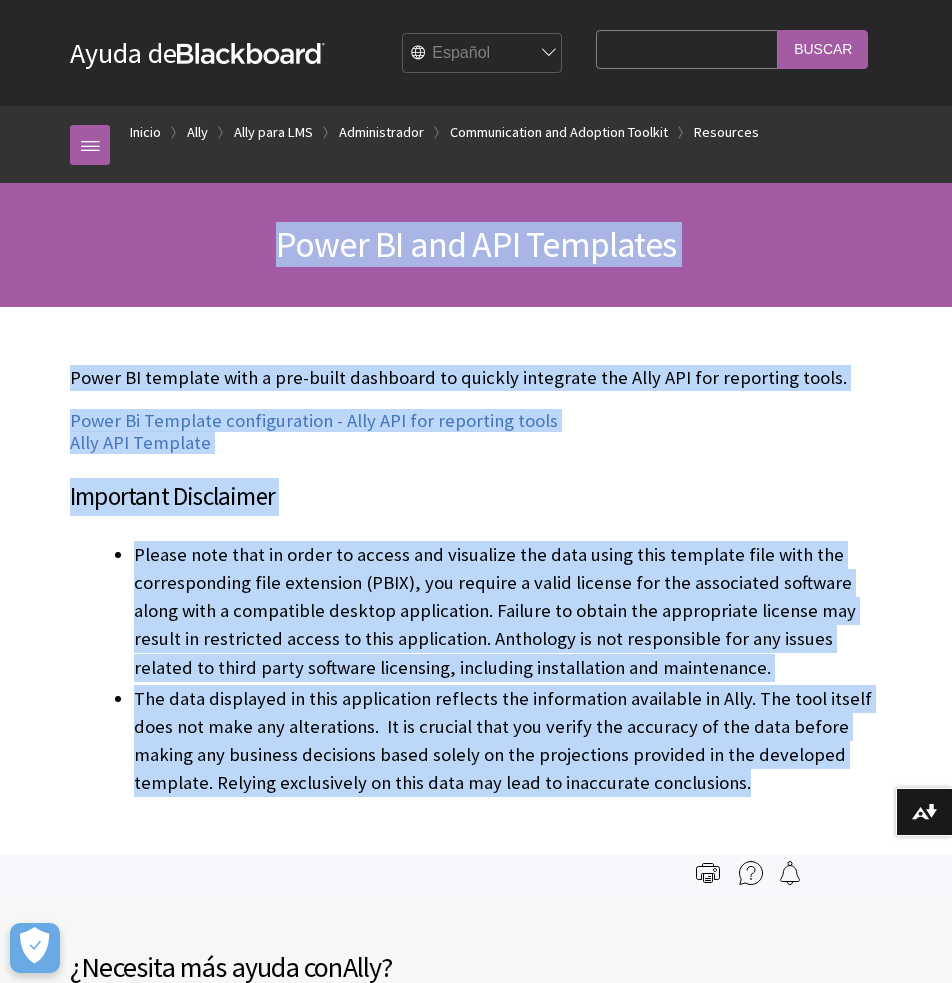 drag, startPoint x: 427, startPoint y: 306, endPoint x: 762, endPoint y: 736, distance: 545.09174 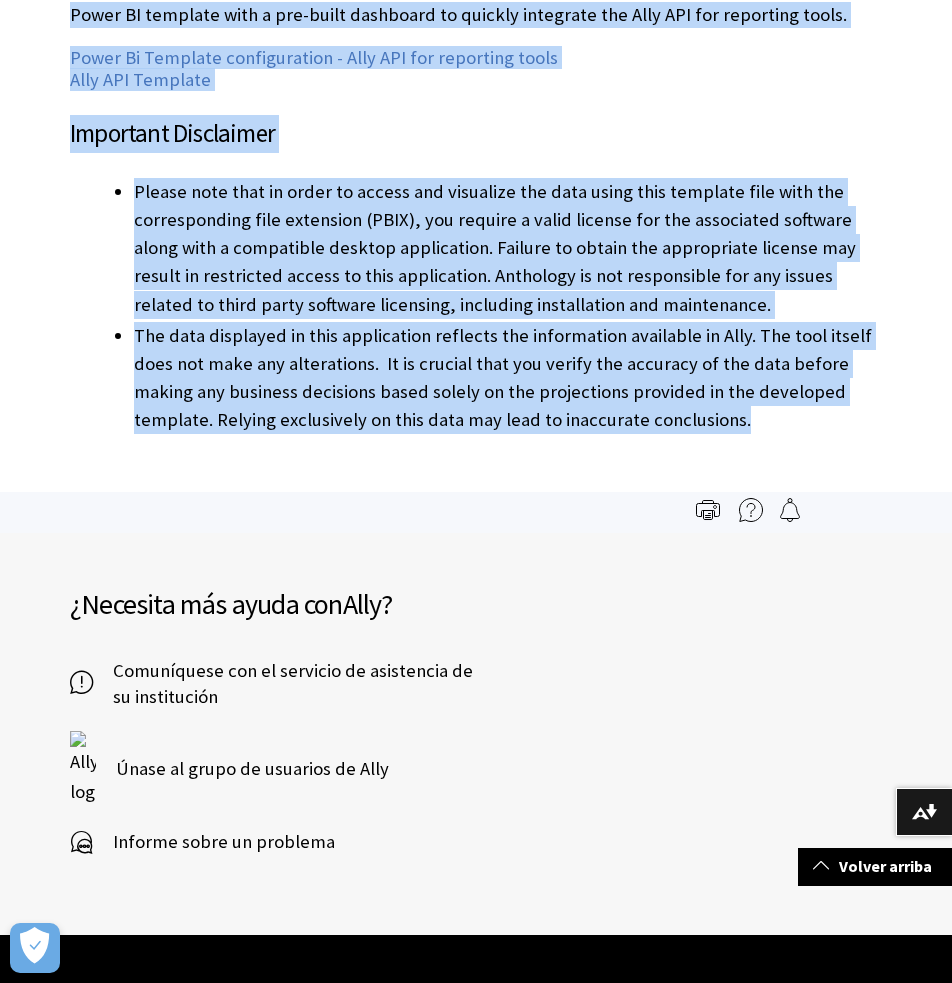 scroll, scrollTop: 0, scrollLeft: 0, axis: both 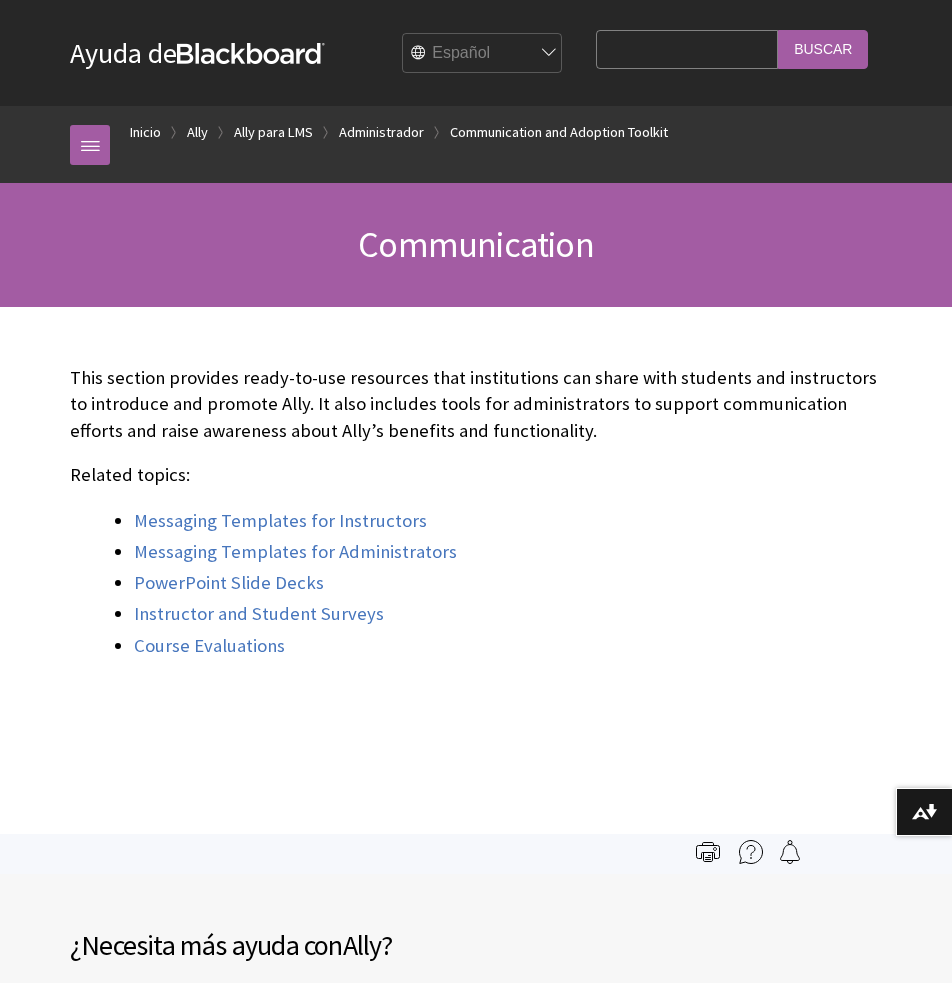 click on "English عربية Català Cymraeg Deutsch Español Suomi Français עברית Italiano 日本語 한국어 Nederlands Norsk (Bokmål) Português, Brasil Русский Svenska Türkçe 简体中文 Français Canadien" at bounding box center (483, 54) 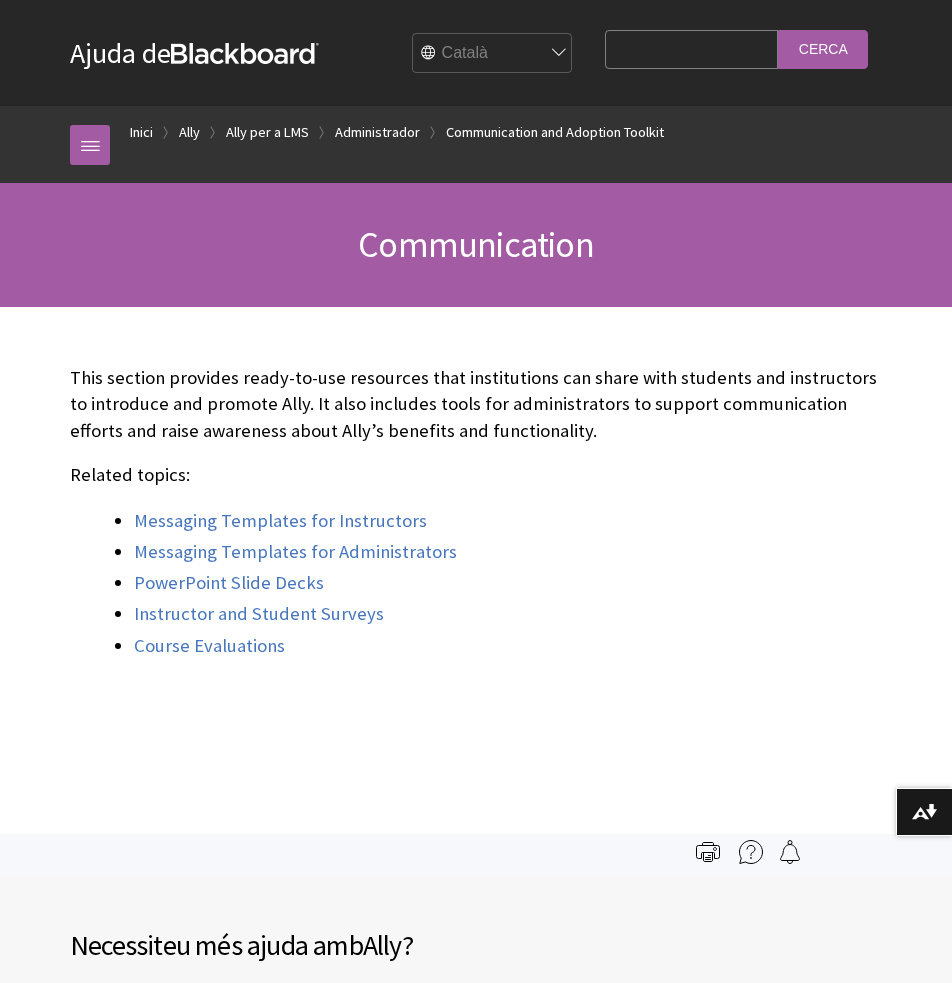 scroll, scrollTop: 0, scrollLeft: 0, axis: both 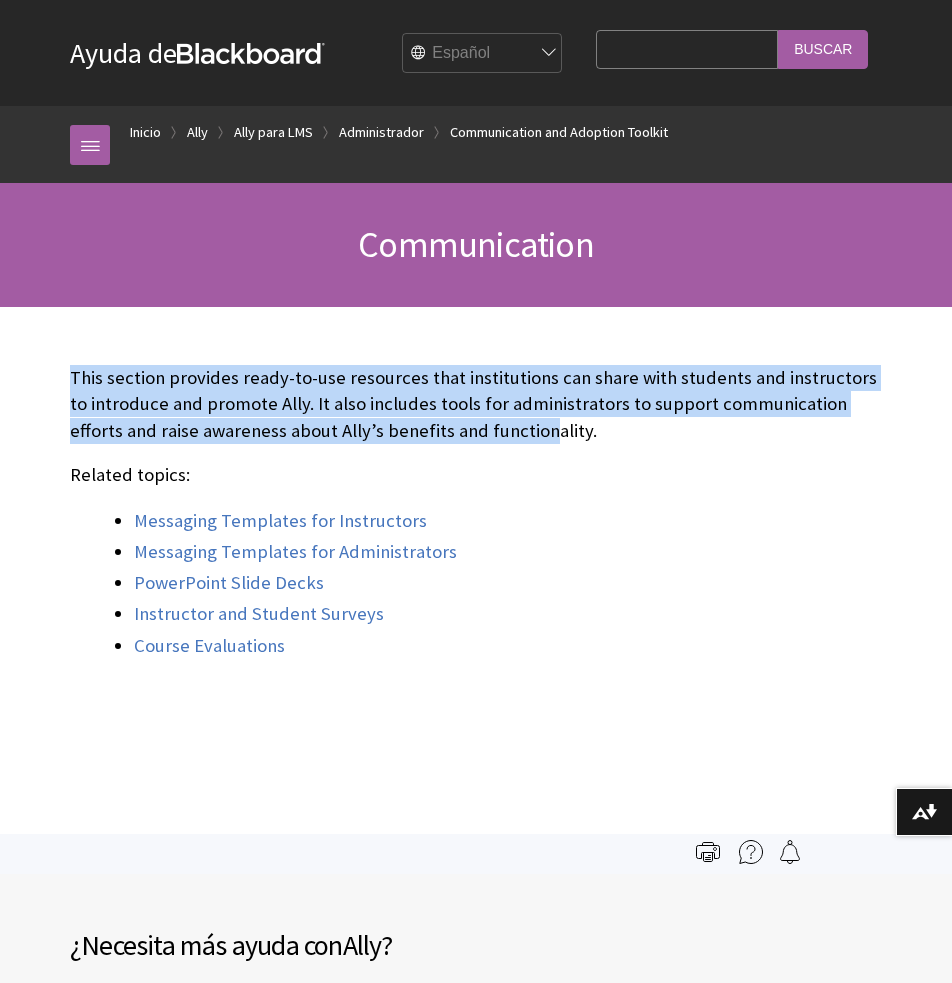drag, startPoint x: 77, startPoint y: 369, endPoint x: 496, endPoint y: 444, distance: 425.6595 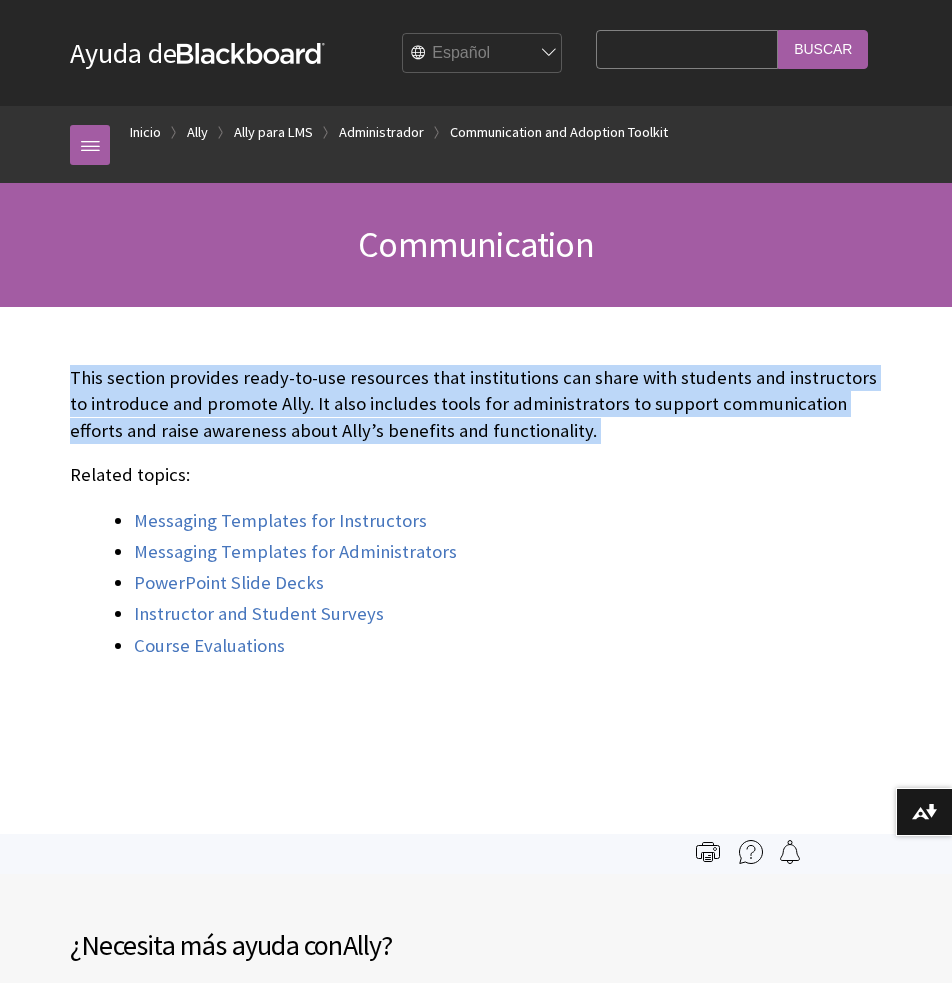 drag, startPoint x: 496, startPoint y: 444, endPoint x: 481, endPoint y: 270, distance: 174.64536 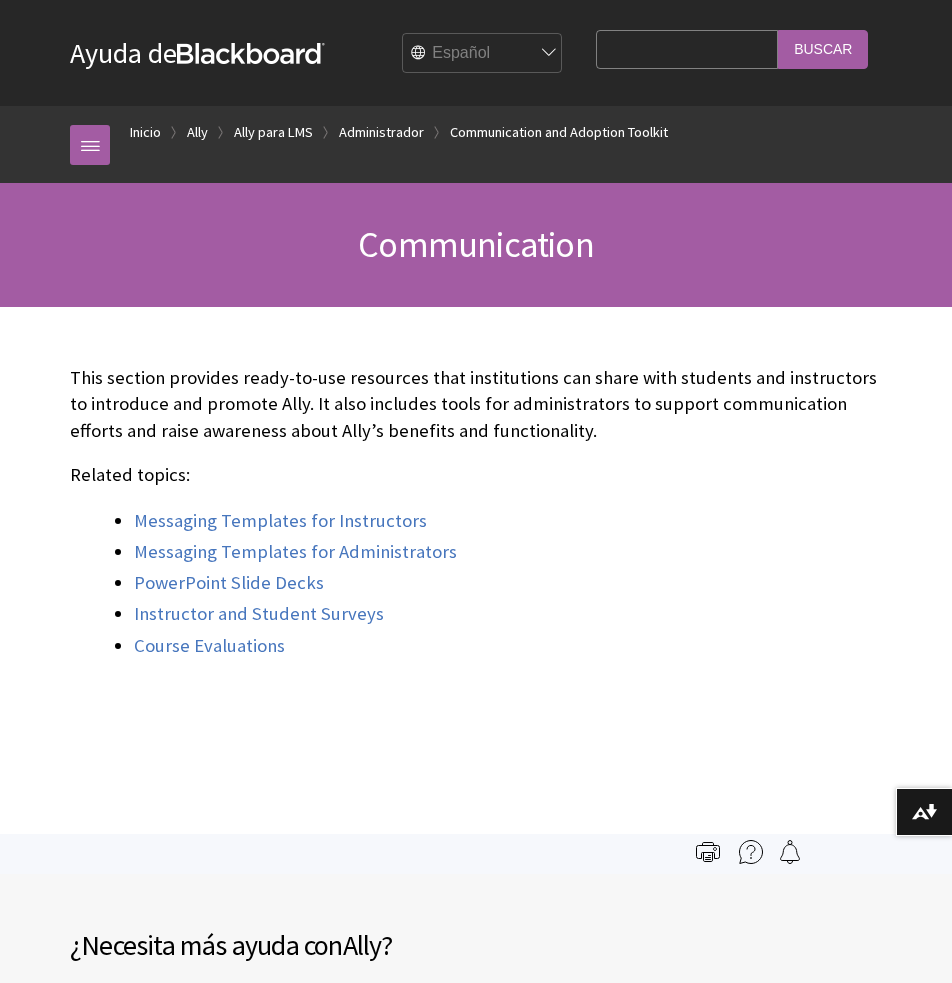 click on "Communication" at bounding box center [476, 244] 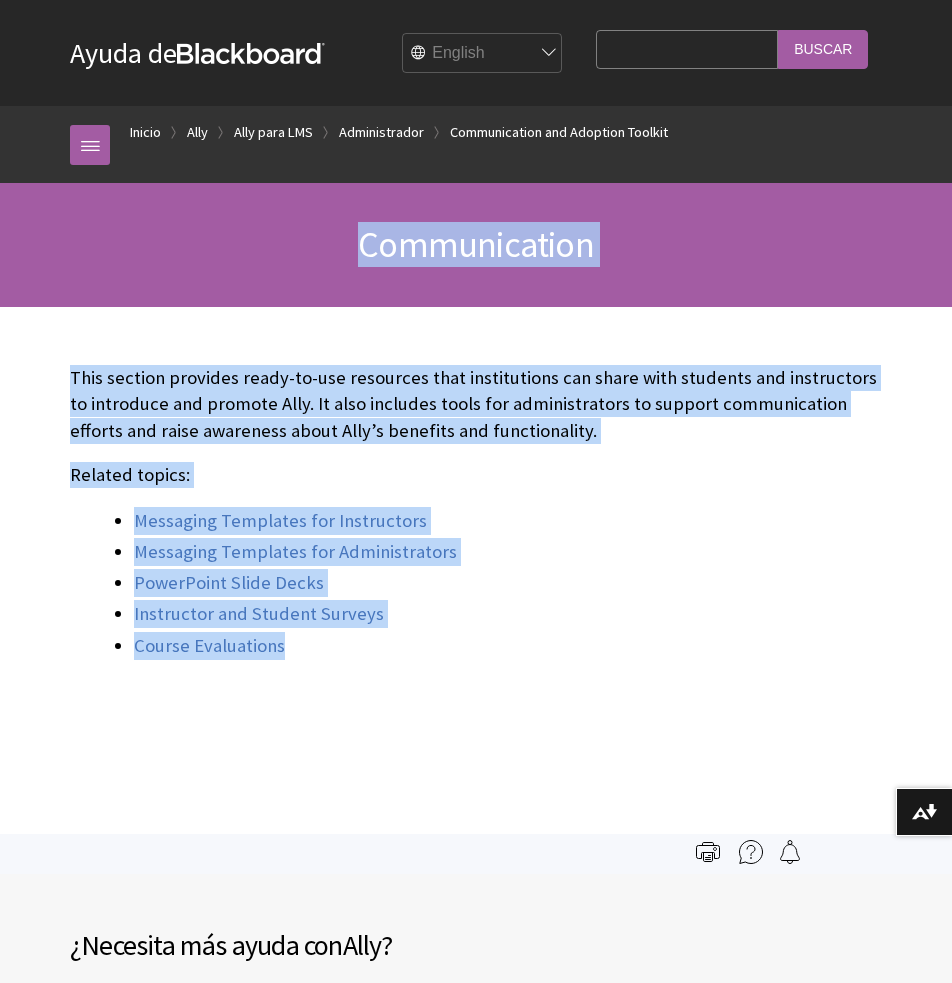 drag, startPoint x: 349, startPoint y: 238, endPoint x: 625, endPoint y: 668, distance: 510.95596 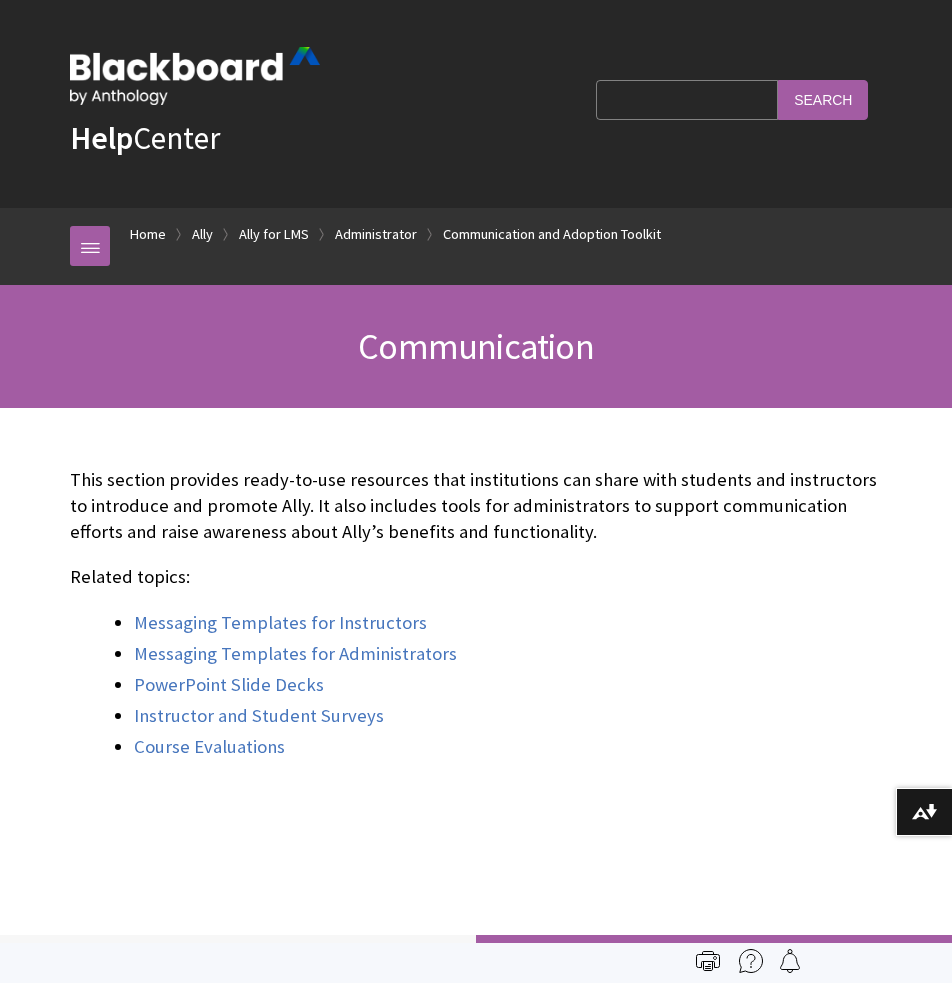 scroll, scrollTop: 1027, scrollLeft: 0, axis: vertical 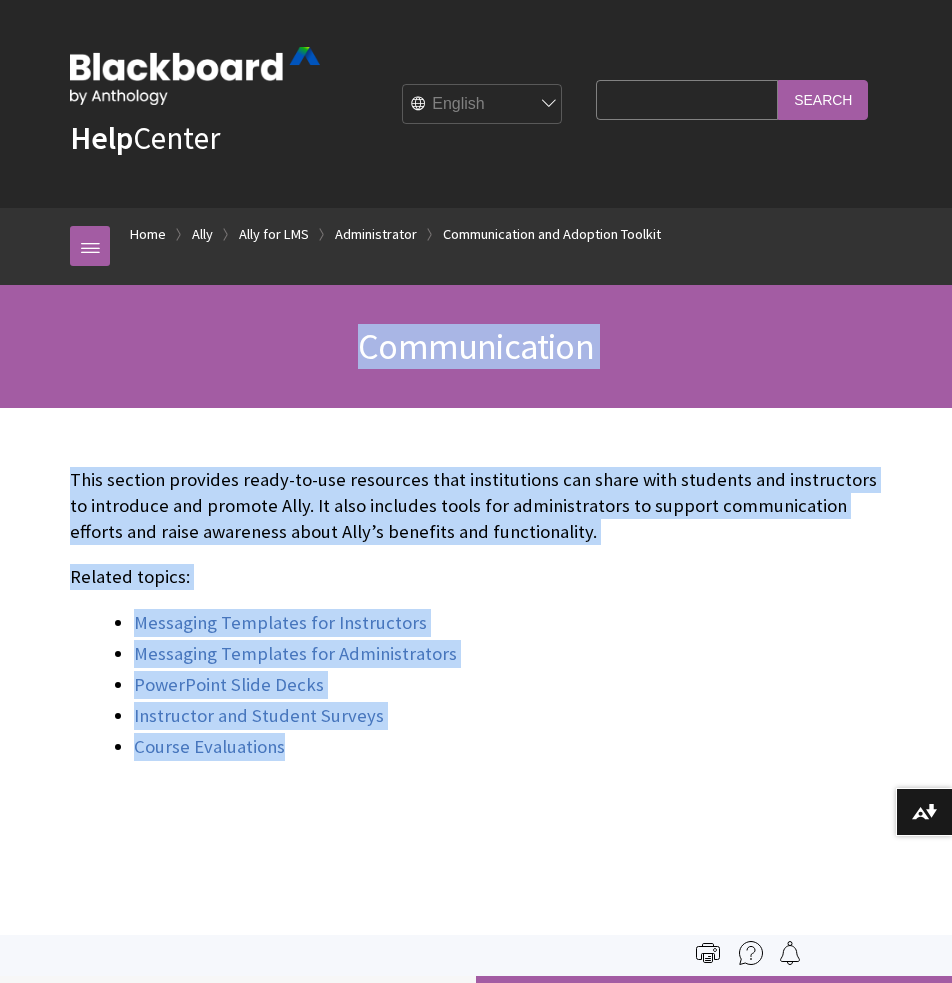 drag, startPoint x: 438, startPoint y: 732, endPoint x: 324, endPoint y: 339, distance: 409.20044 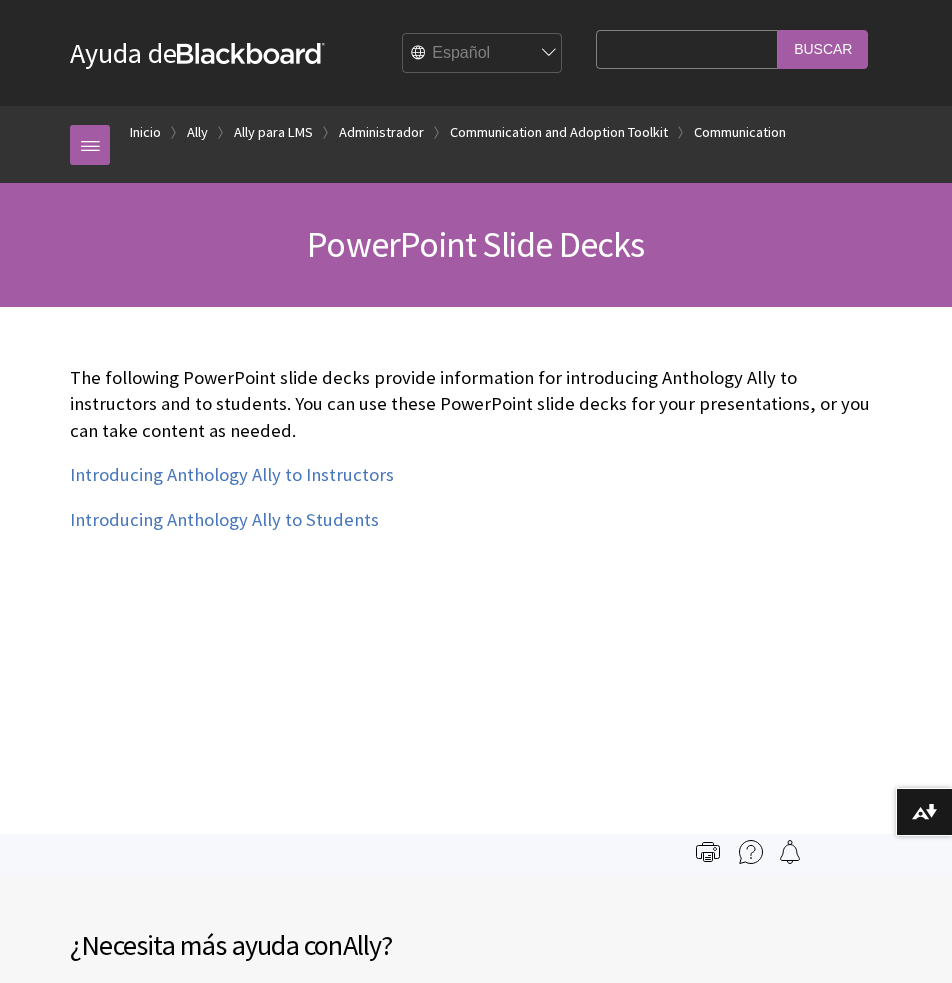 scroll, scrollTop: 0, scrollLeft: 0, axis: both 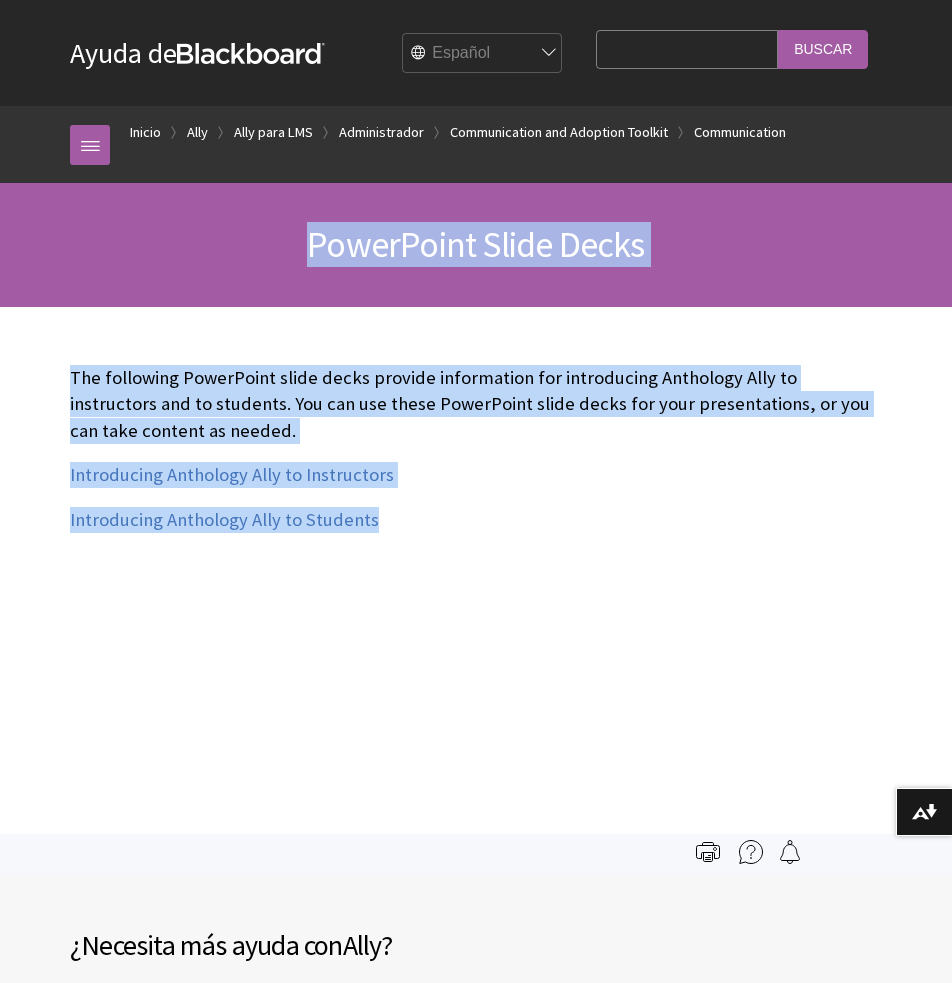 drag, startPoint x: 315, startPoint y: 232, endPoint x: 473, endPoint y: 519, distance: 327.61716 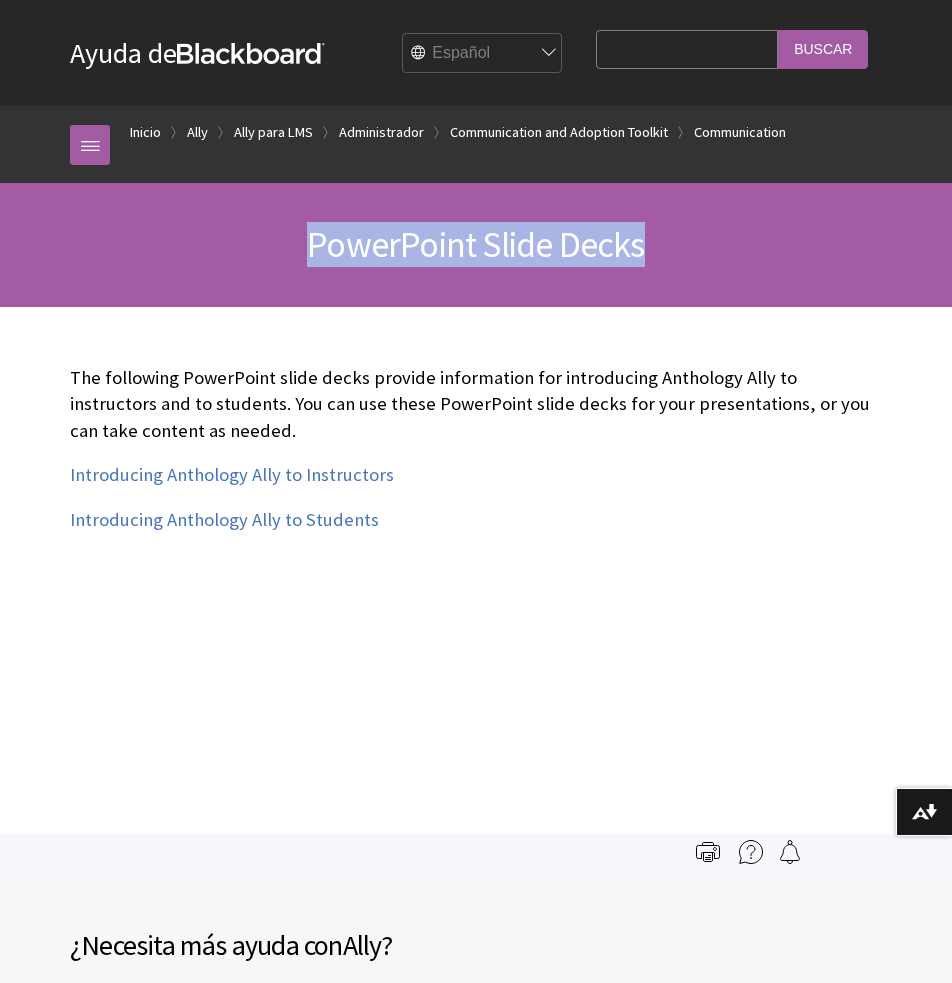 drag, startPoint x: 287, startPoint y: 257, endPoint x: 695, endPoint y: 249, distance: 408.07843 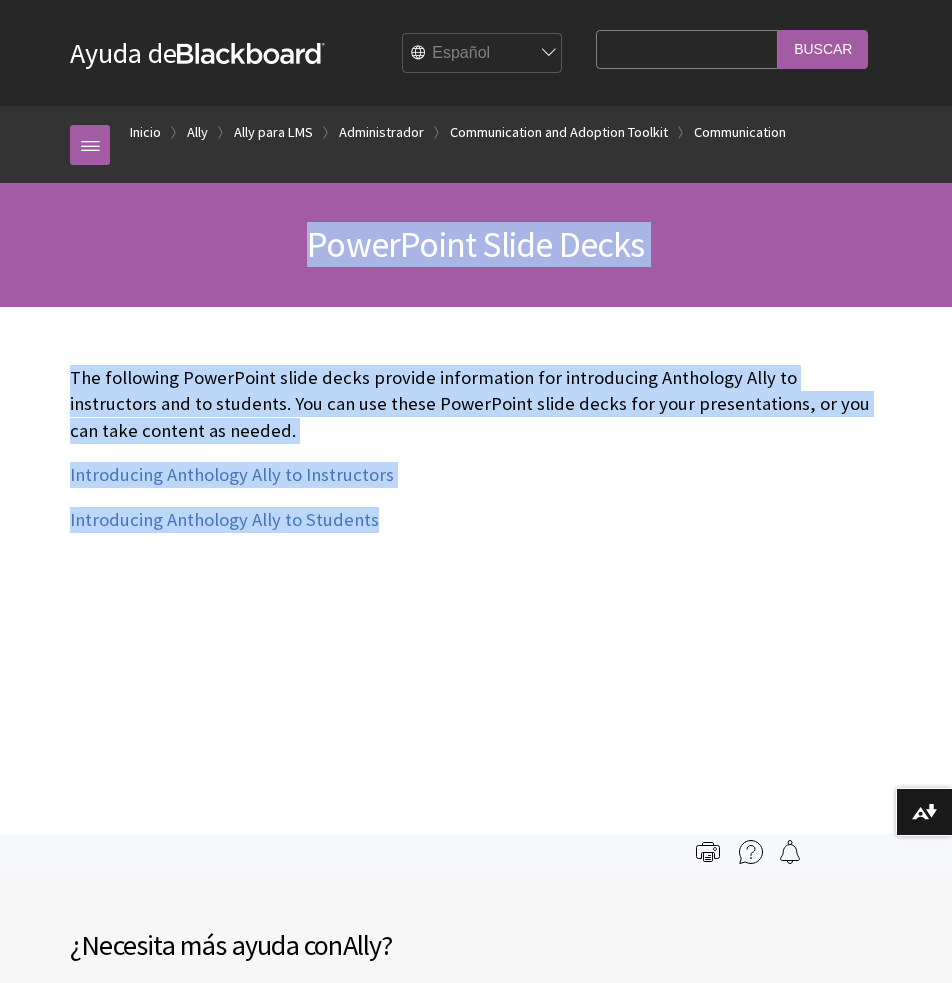drag, startPoint x: 362, startPoint y: 417, endPoint x: 456, endPoint y: 534, distance: 150.08331 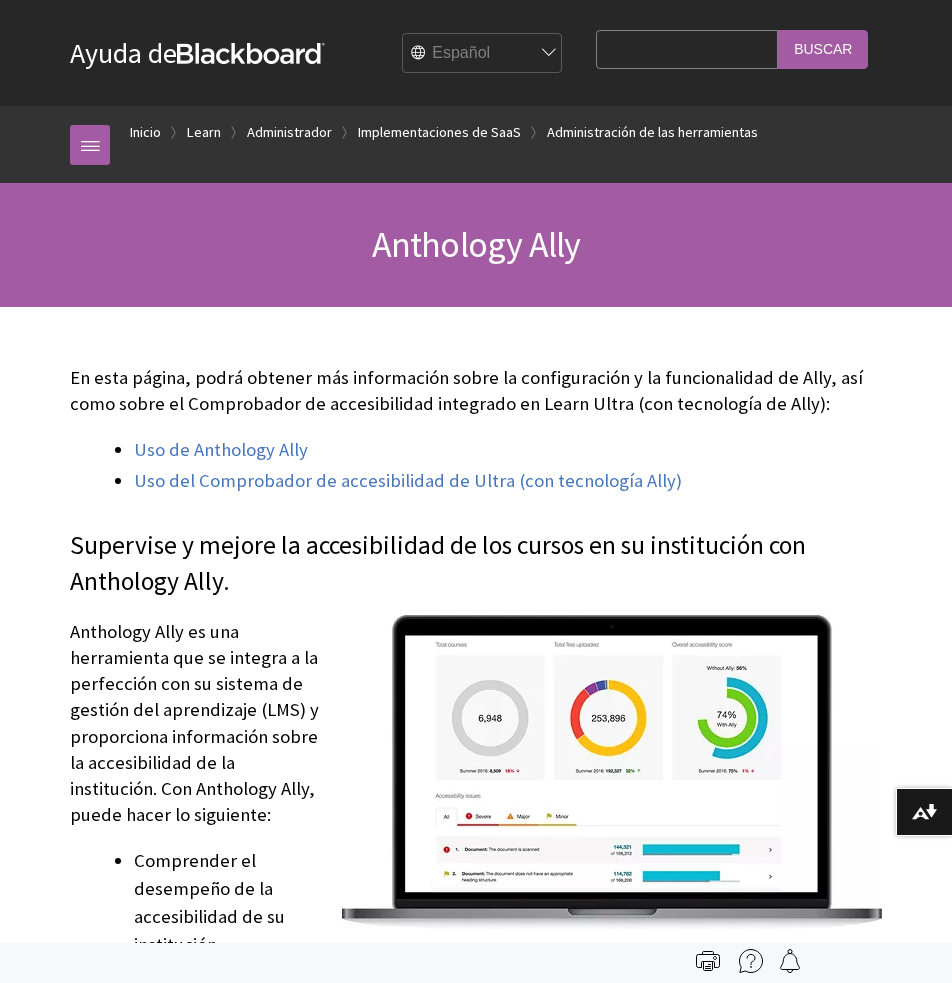 scroll, scrollTop: 0, scrollLeft: 0, axis: both 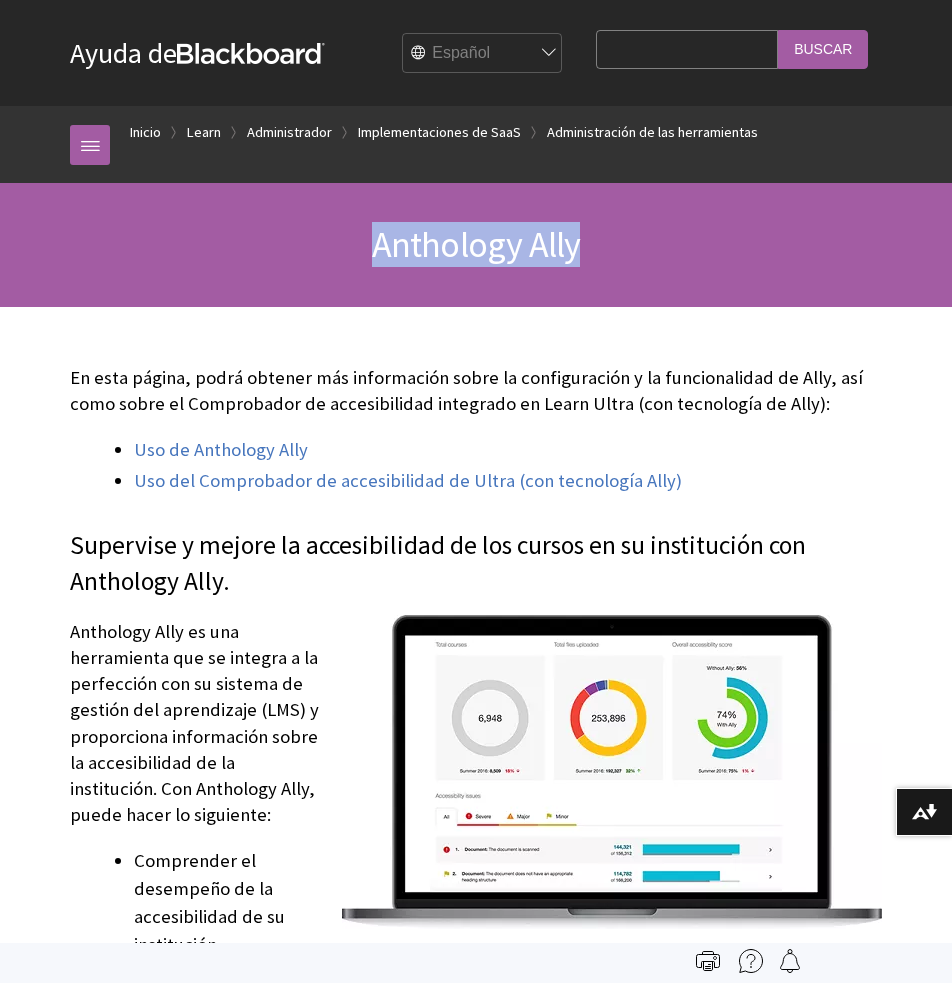 drag, startPoint x: 400, startPoint y: 243, endPoint x: 557, endPoint y: 297, distance: 166.0271 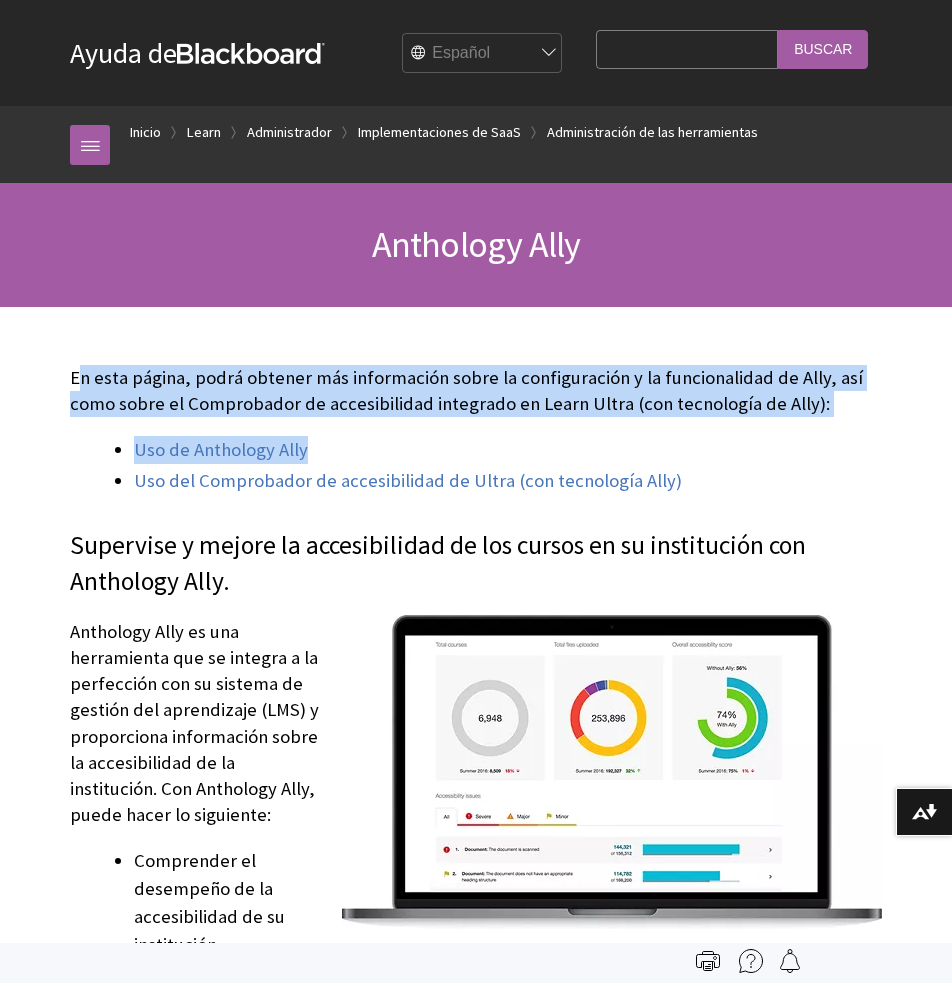 drag, startPoint x: 361, startPoint y: 408, endPoint x: 710, endPoint y: 440, distance: 350.464 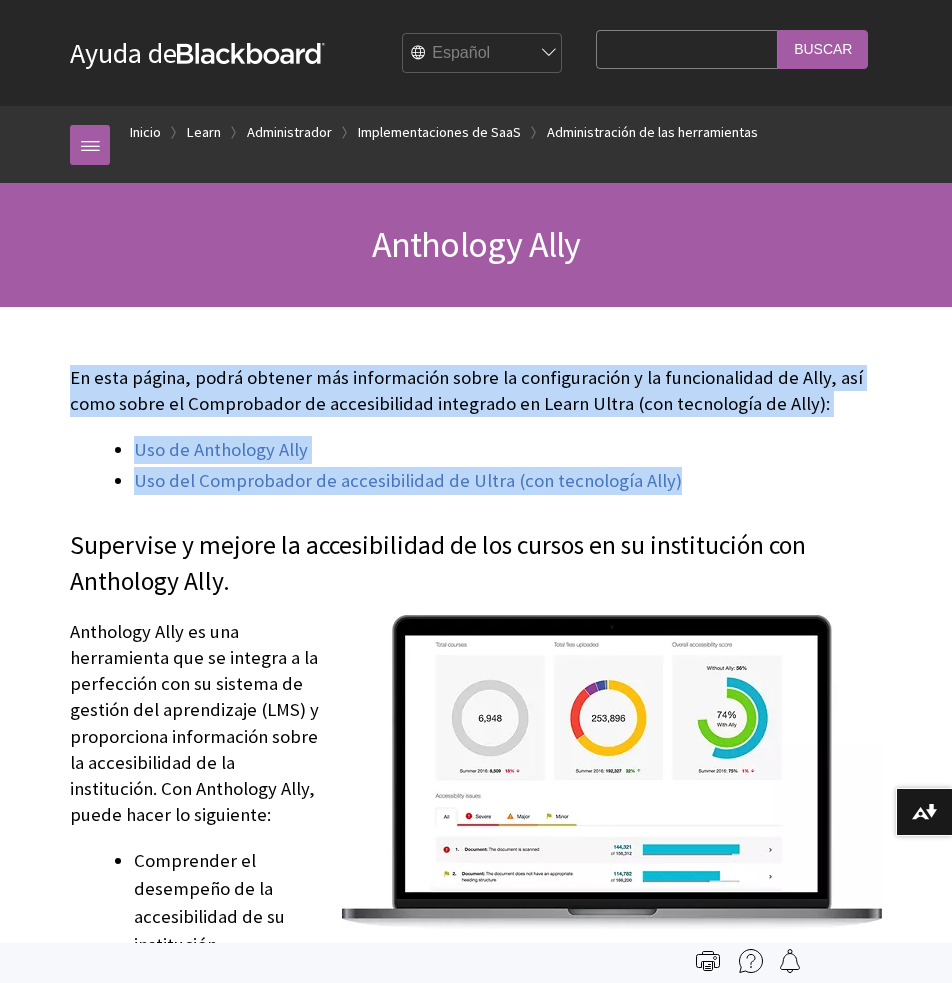 drag, startPoint x: 739, startPoint y: 486, endPoint x: 37, endPoint y: 366, distance: 712.18256 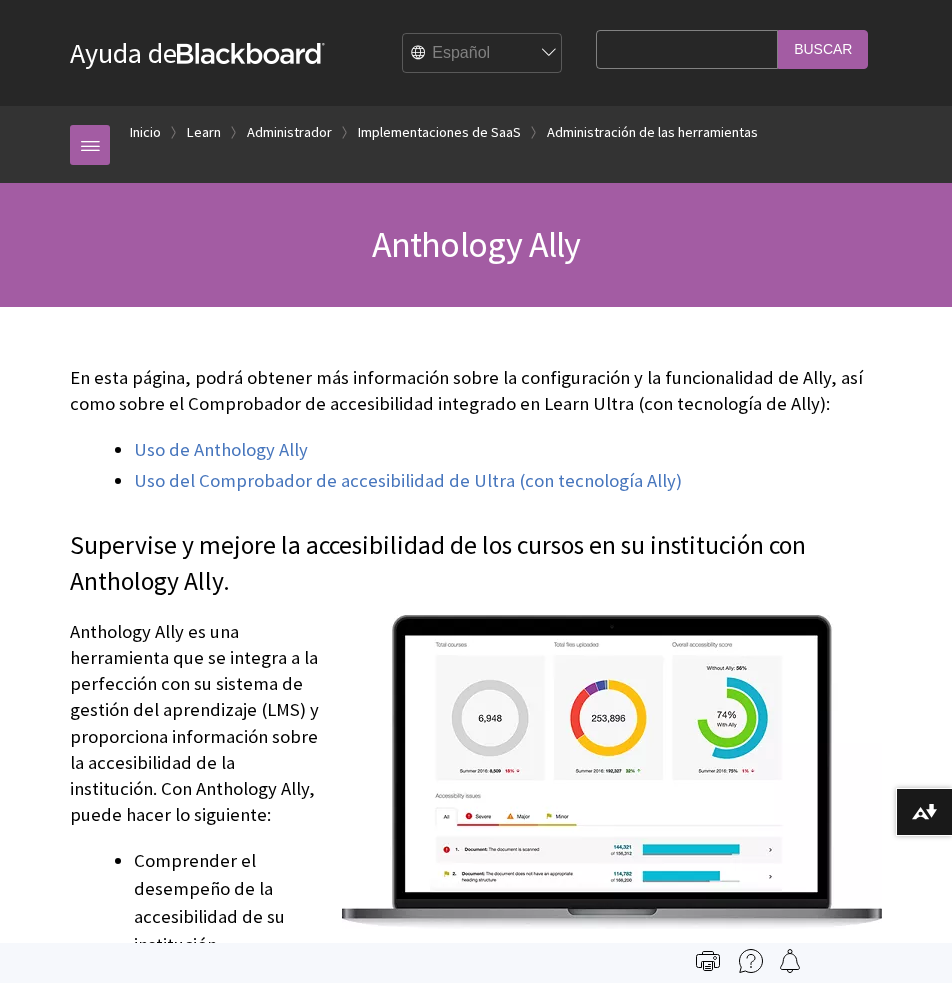 drag, startPoint x: 807, startPoint y: 513, endPoint x: 674, endPoint y: 616, distance: 168.2201 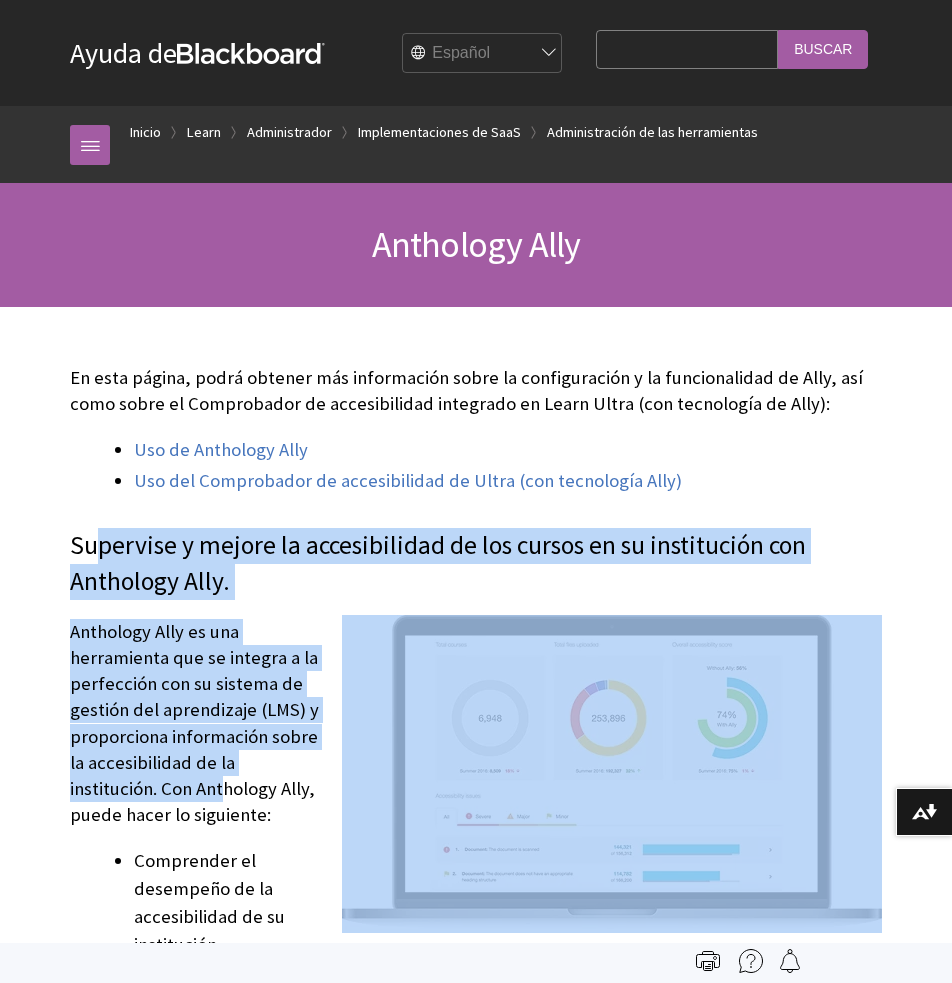 drag, startPoint x: 91, startPoint y: 547, endPoint x: 230, endPoint y: 786, distance: 276.48148 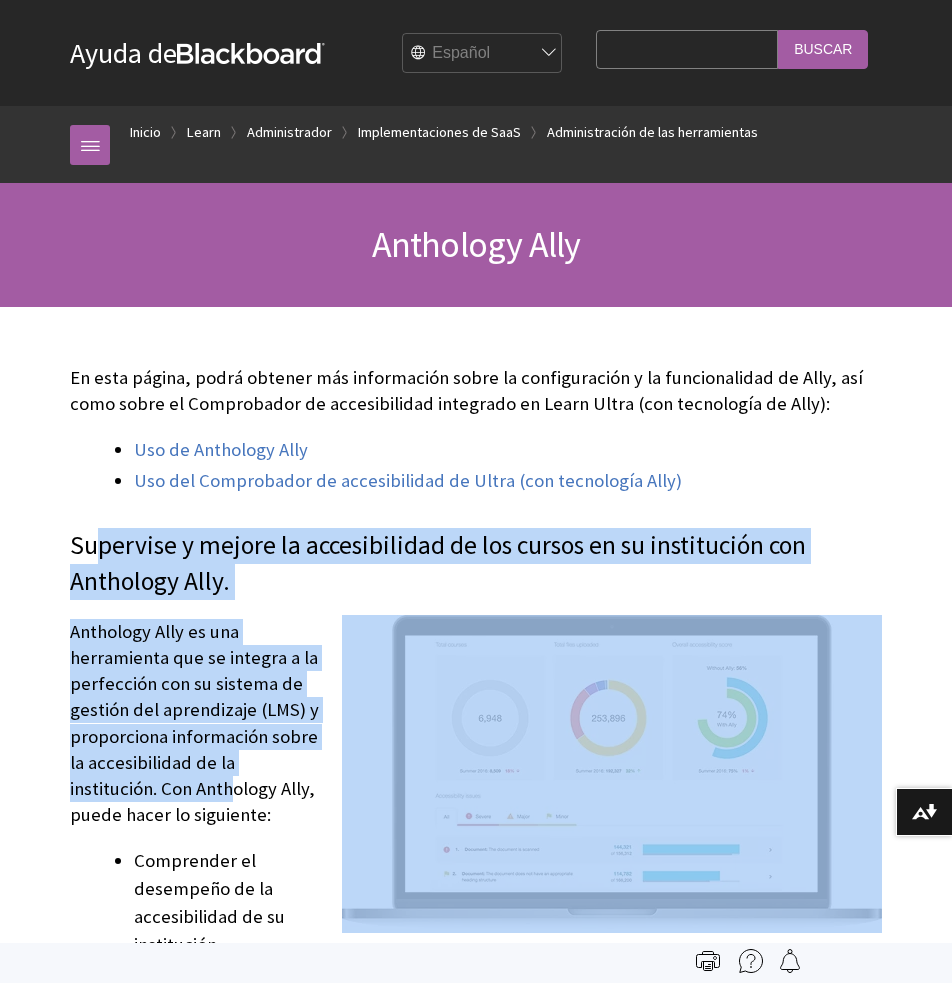 click on "Anthology Ally es una herramienta que se integra a la perfección con su sistema de gestión del aprendizaje (LMS) y proporciona información sobre la accesibilidad de la institución. Con Anthology Ally, puede hacer lo siguiente:" at bounding box center (476, 723) 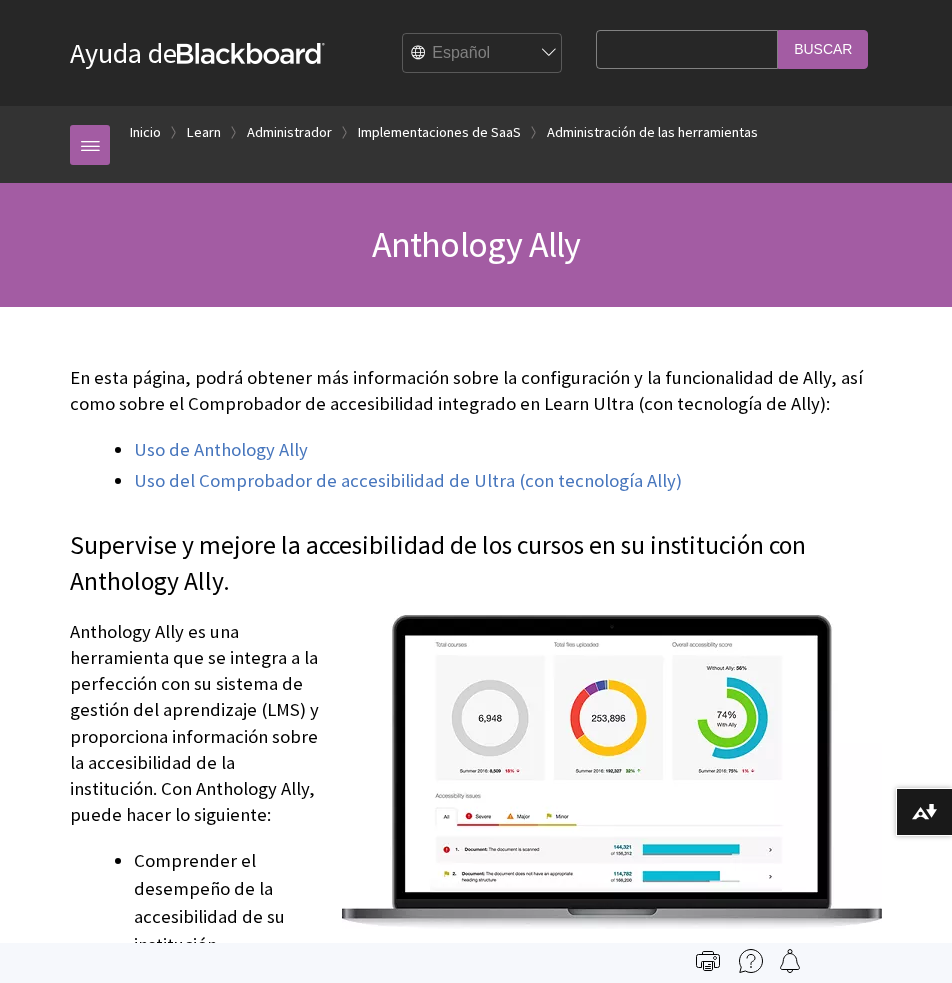 click on "English عربية Català Cymraeg Deutsch Español Suomi Français עברית Italiano 日本語 한국어 Nederlands Norsk (Bokmål) Português, Brasil Русский Svenska Türkçe 简体中文 Français Canadien" at bounding box center [483, 54] 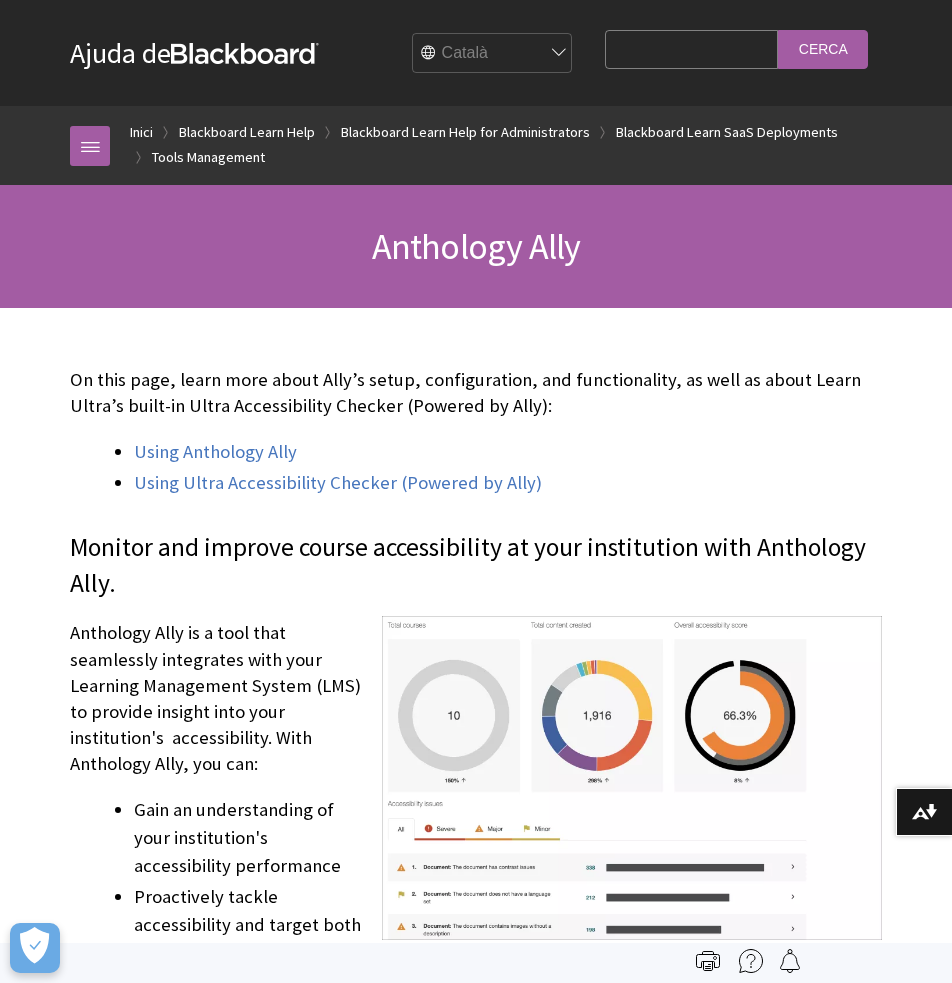 scroll, scrollTop: 0, scrollLeft: 0, axis: both 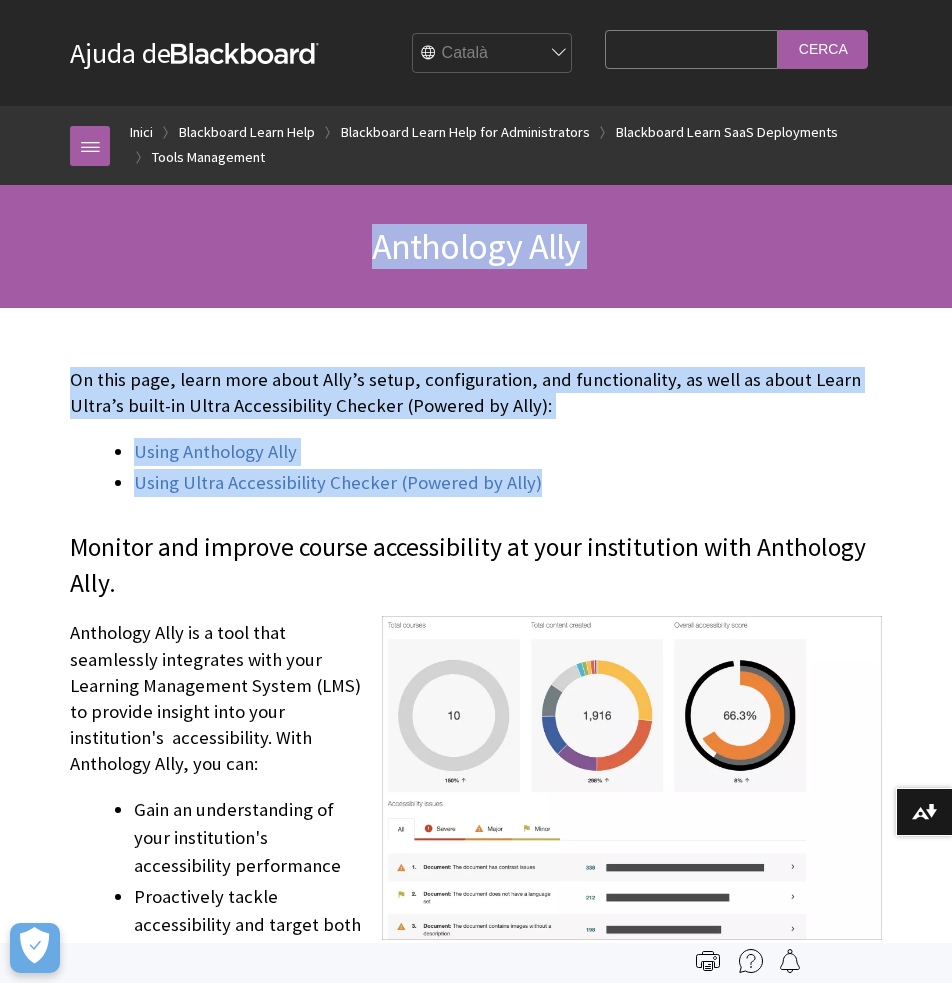 drag, startPoint x: 430, startPoint y: 253, endPoint x: 657, endPoint y: 477, distance: 318.9122 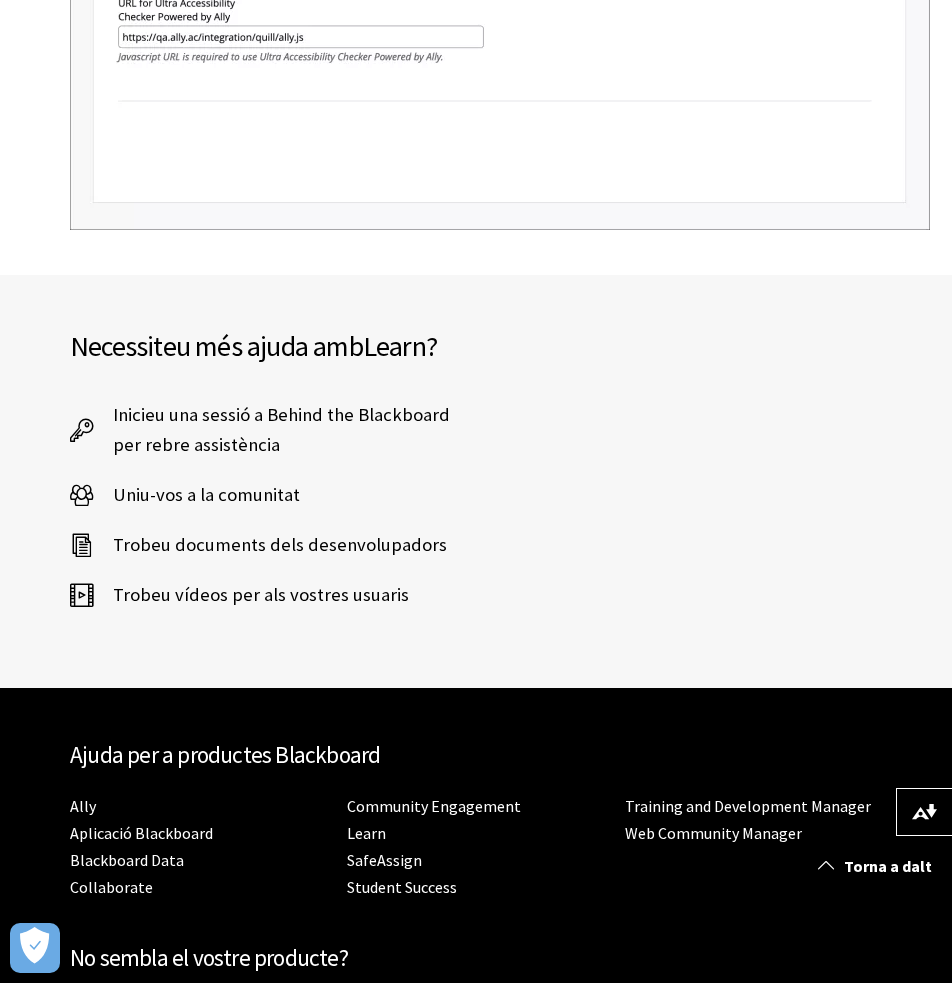 scroll, scrollTop: 6971, scrollLeft: 0, axis: vertical 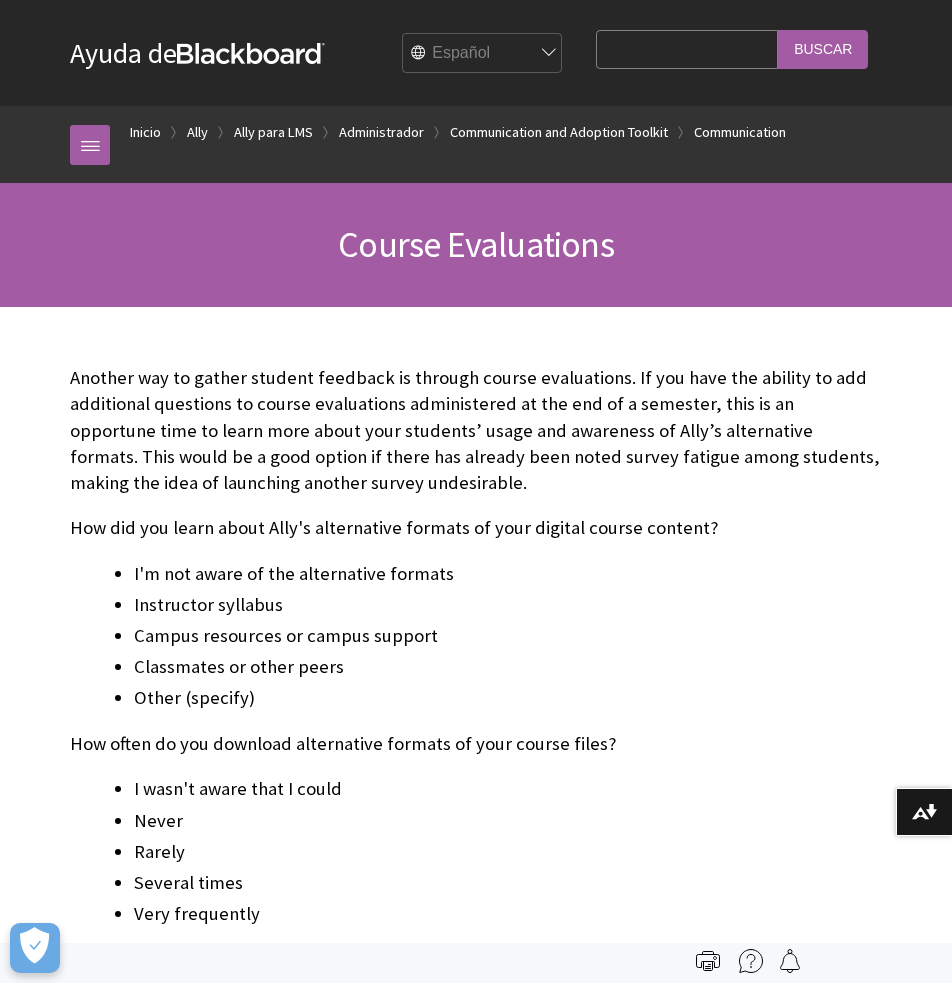 click on "English عربية Català Cymraeg Deutsch Español Suomi Français עברית Italiano 日本語 한국어 Nederlands Norsk (Bokmål) Português, Brasil Русский Svenska Türkçe 简体中文 Français Canadien" at bounding box center (483, 54) 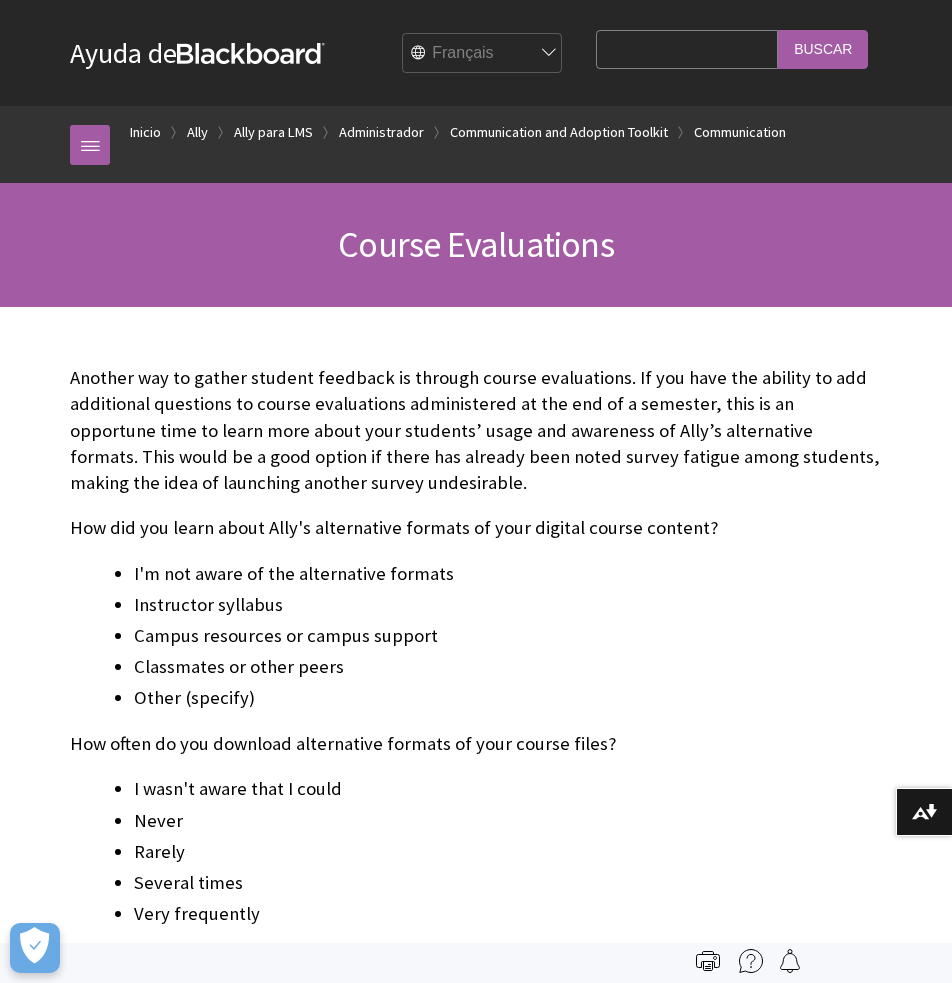 click on "English عربية Català Cymraeg Deutsch Español Suomi Français עברית Italiano 日本語 한국어 Nederlands Norsk (Bokmål) Português, Brasil Русский Svenska Türkçe 简体中文 Français Canadien" at bounding box center [483, 54] 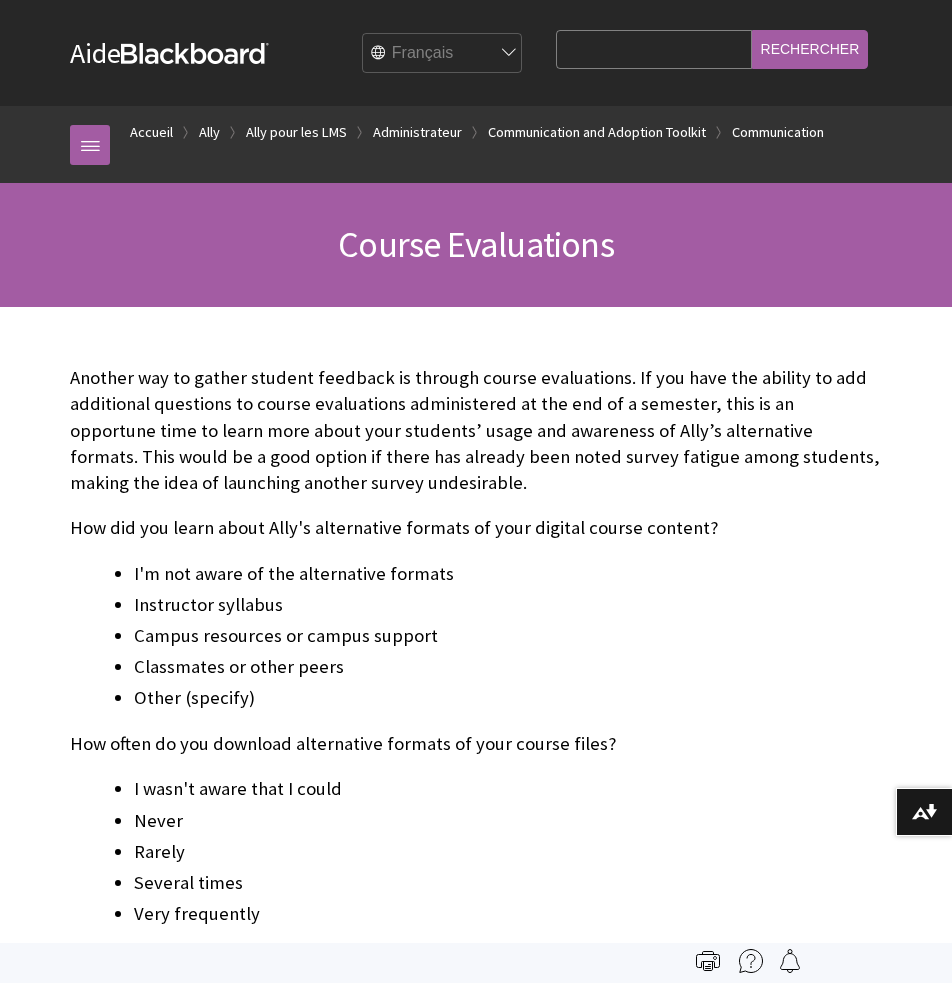 scroll, scrollTop: 0, scrollLeft: 0, axis: both 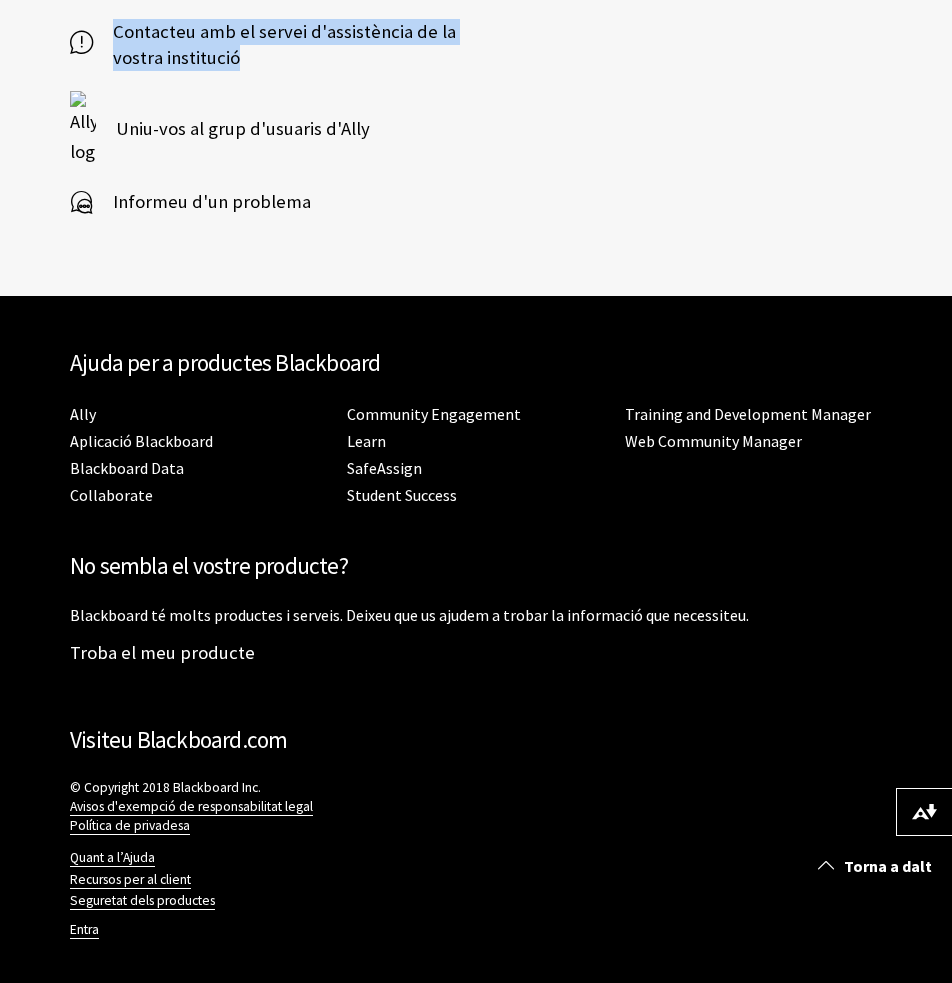 drag, startPoint x: 322, startPoint y: 235, endPoint x: 647, endPoint y: 53, distance: 372.49026 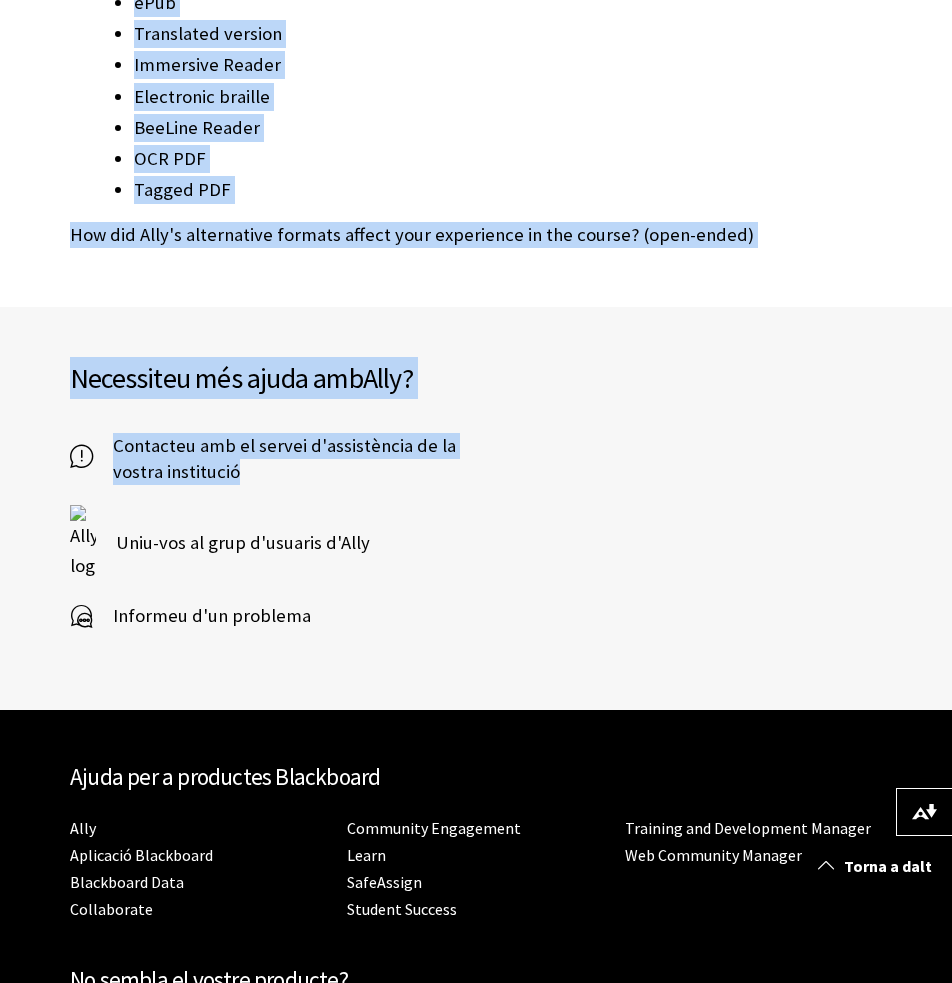 scroll, scrollTop: 1093, scrollLeft: 0, axis: vertical 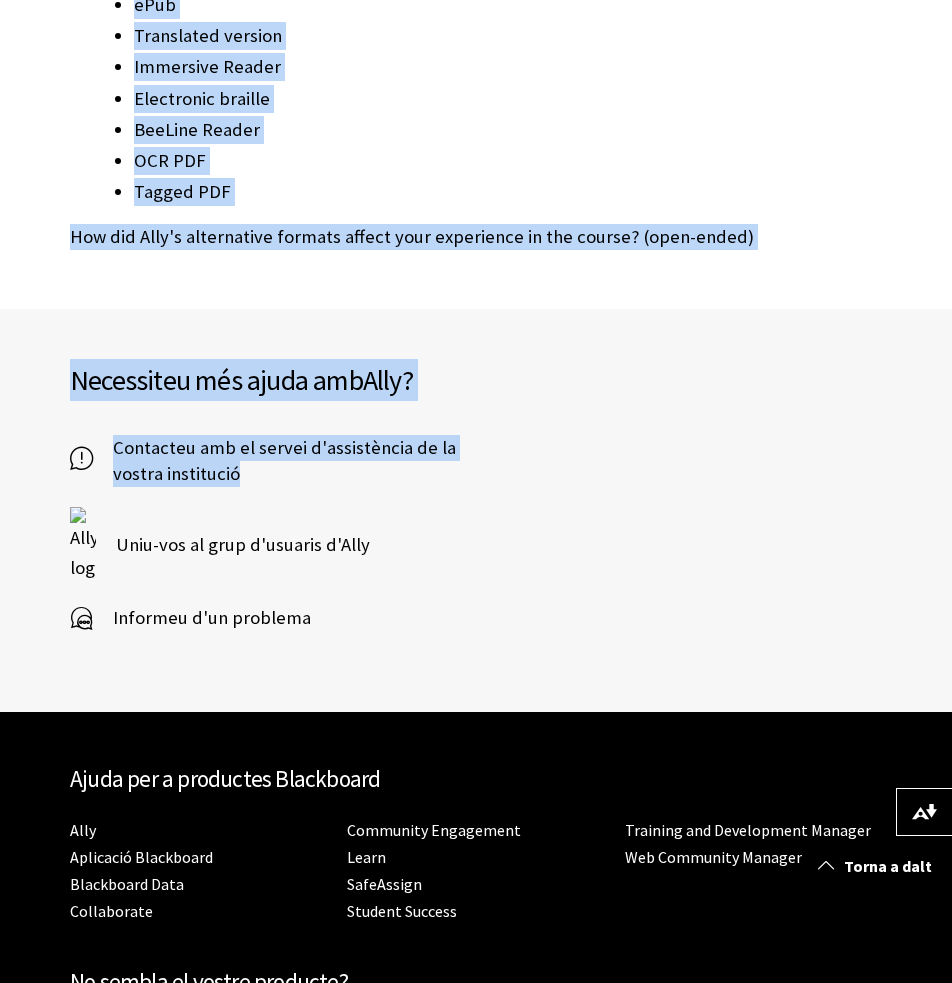 click on "How did Ally's alternative formats affect your experience in the course? (open-ended)" at bounding box center (476, 237) 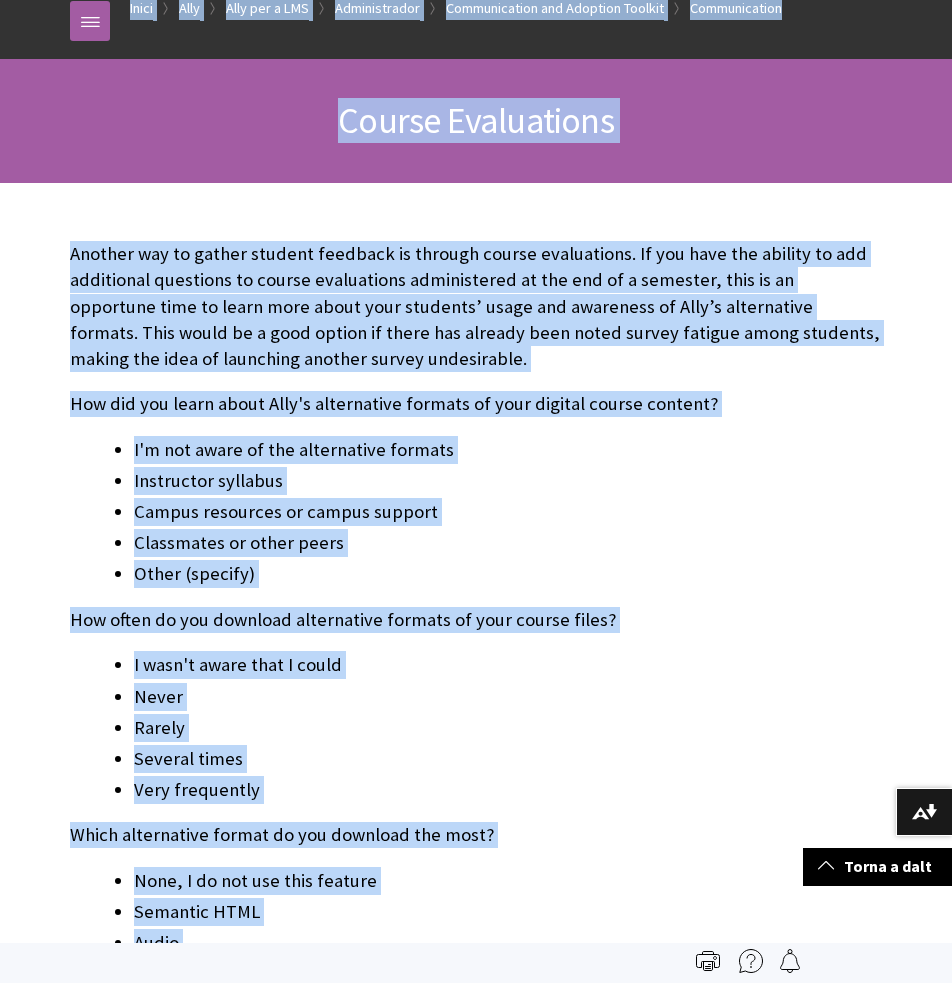 scroll, scrollTop: 0, scrollLeft: 0, axis: both 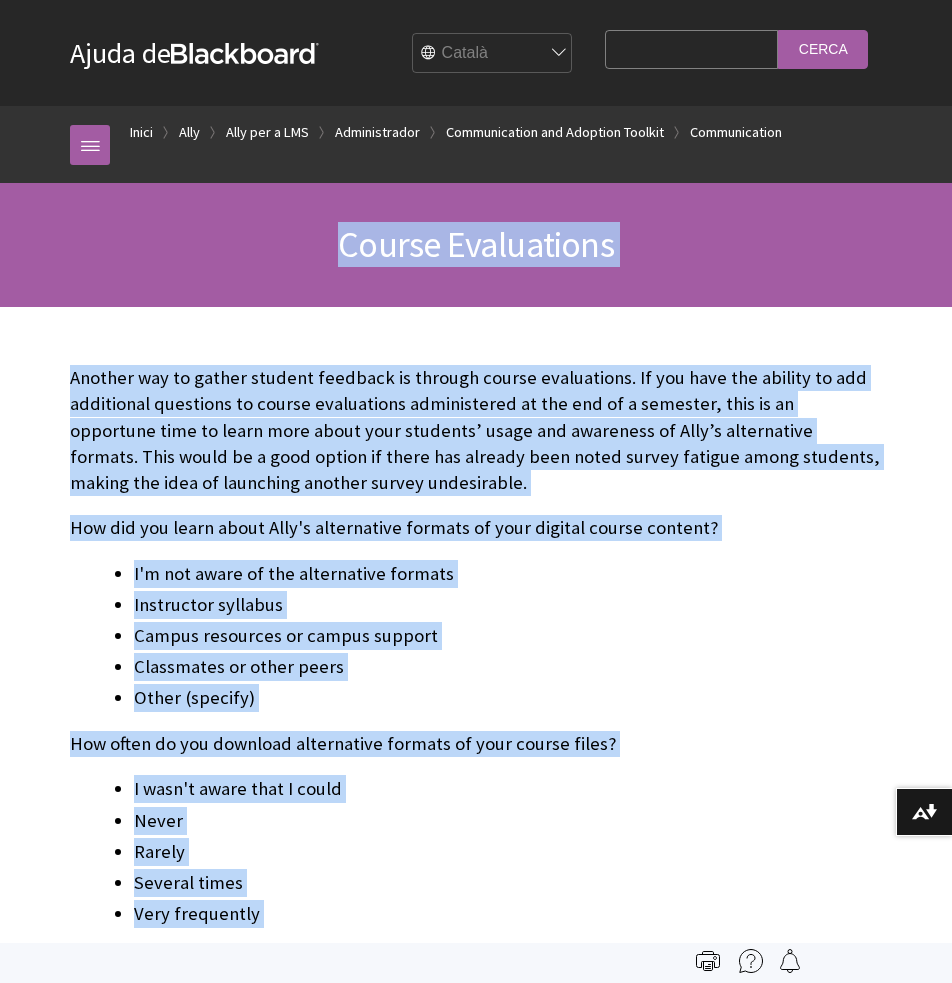 drag, startPoint x: 786, startPoint y: 245, endPoint x: 361, endPoint y: 234, distance: 425.14233 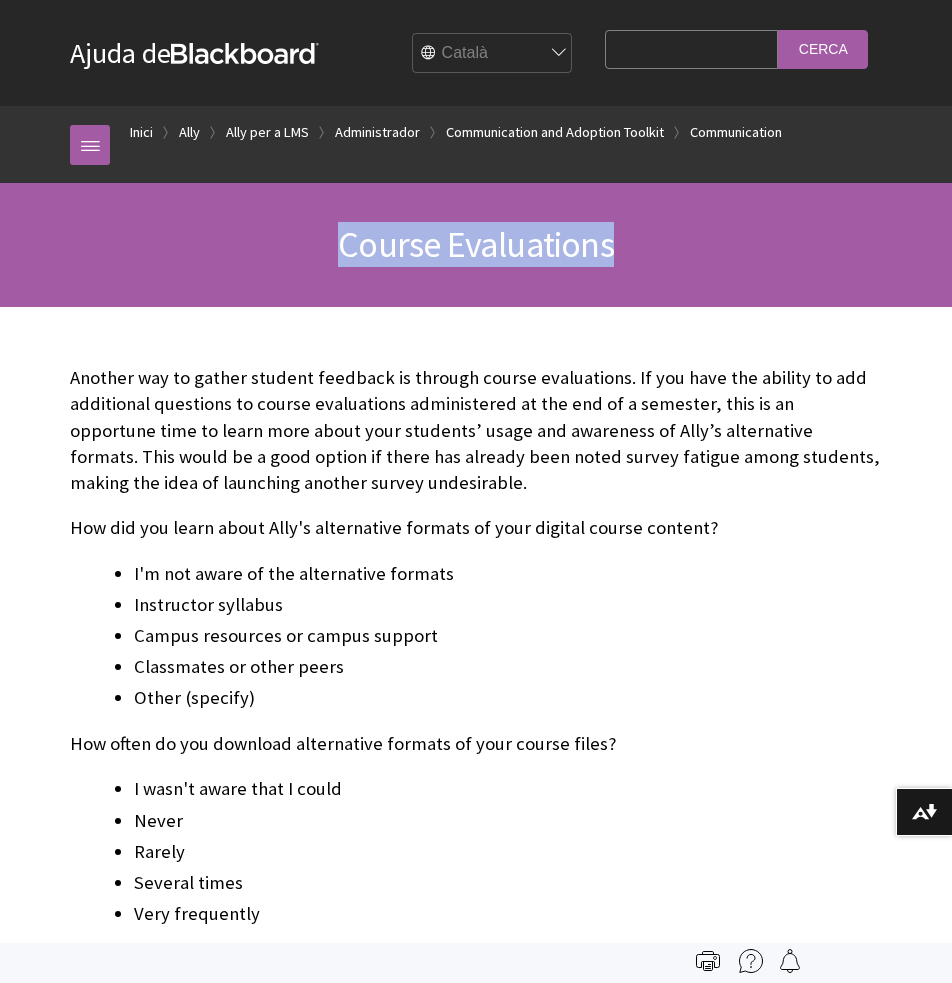 drag, startPoint x: 506, startPoint y: 241, endPoint x: 666, endPoint y: 243, distance: 160.0125 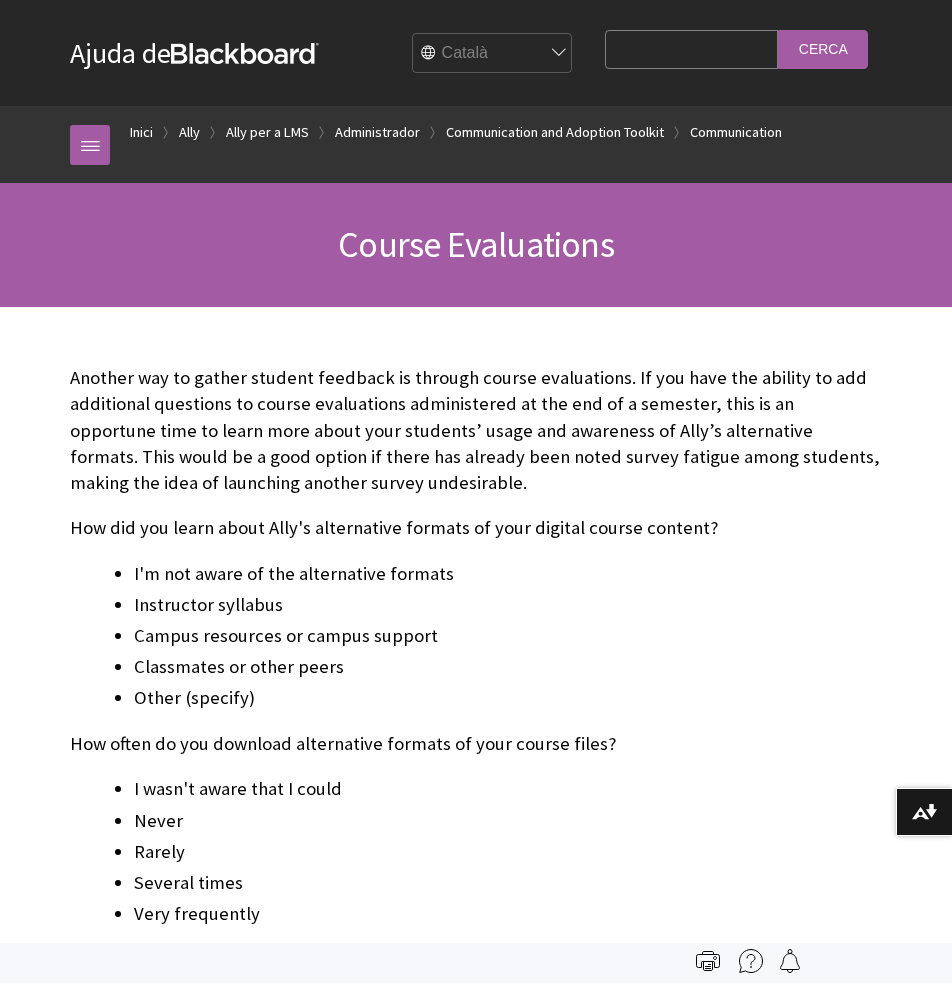 drag, startPoint x: 666, startPoint y: 243, endPoint x: 452, endPoint y: 322, distance: 228.1162 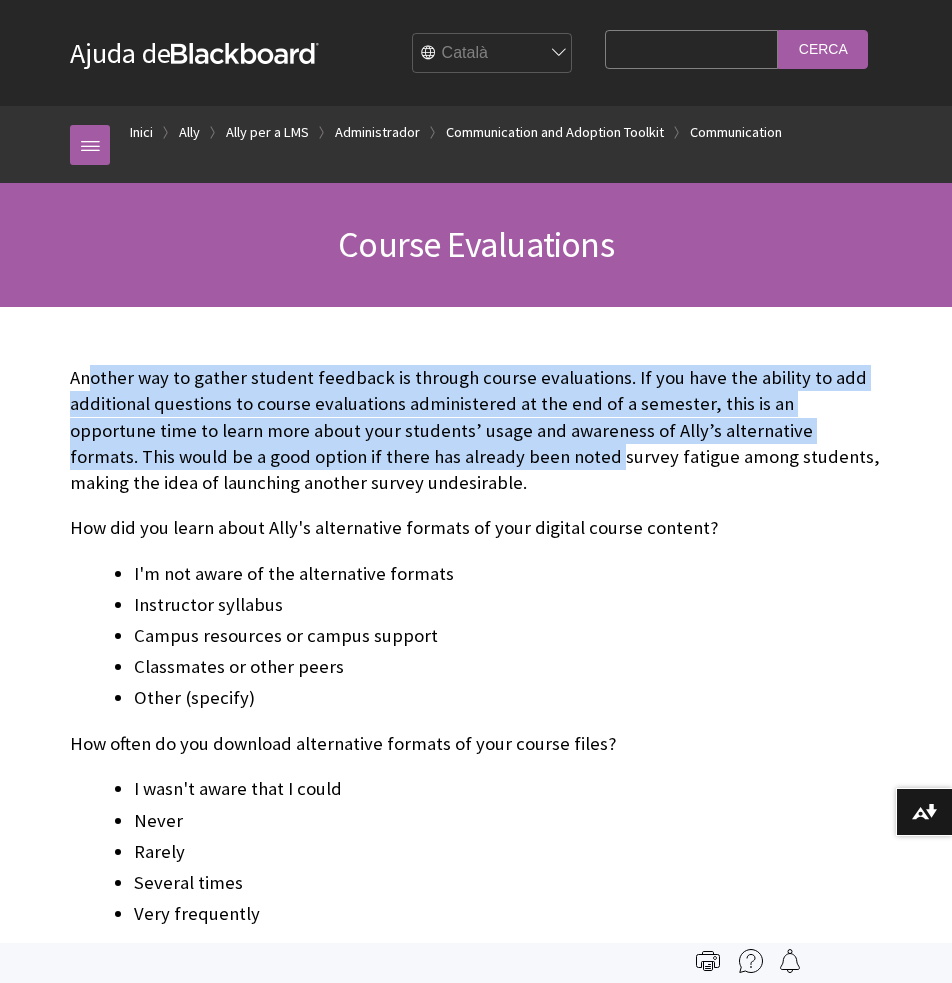 drag, startPoint x: 97, startPoint y: 370, endPoint x: 467, endPoint y: 460, distance: 380.78867 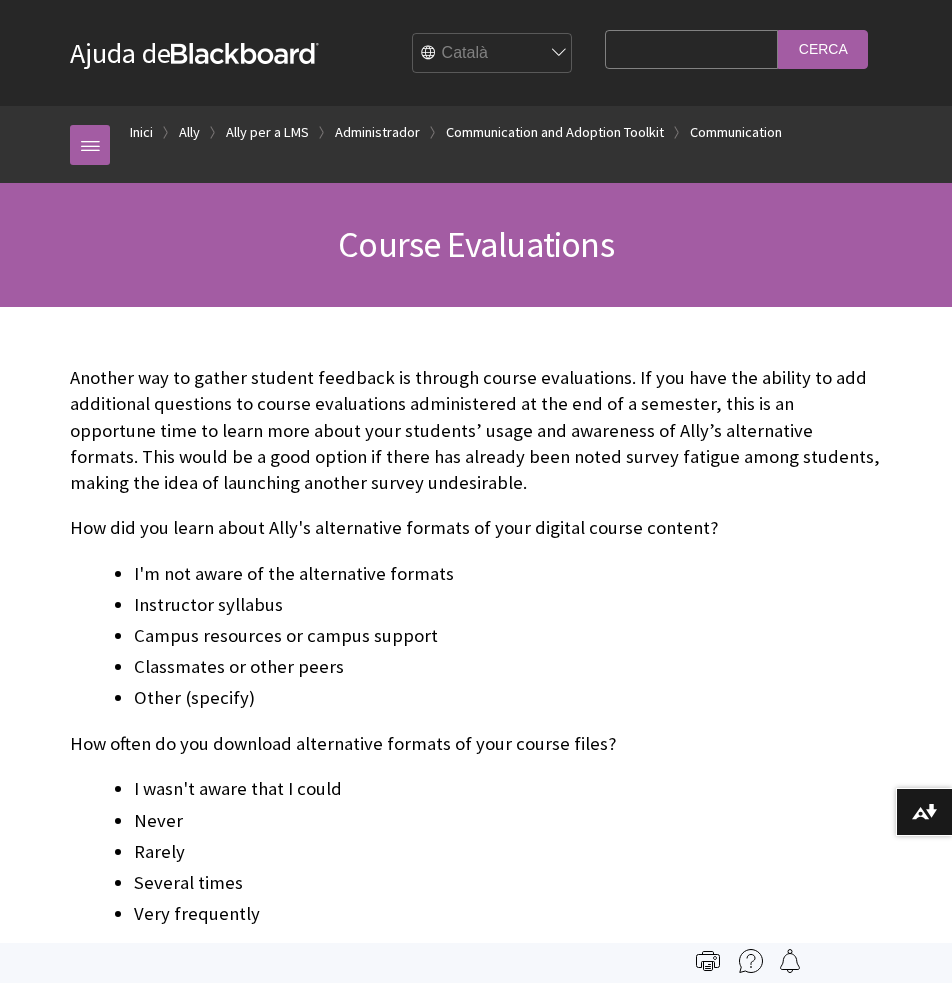 drag, startPoint x: 467, startPoint y: 460, endPoint x: 469, endPoint y: 495, distance: 35.057095 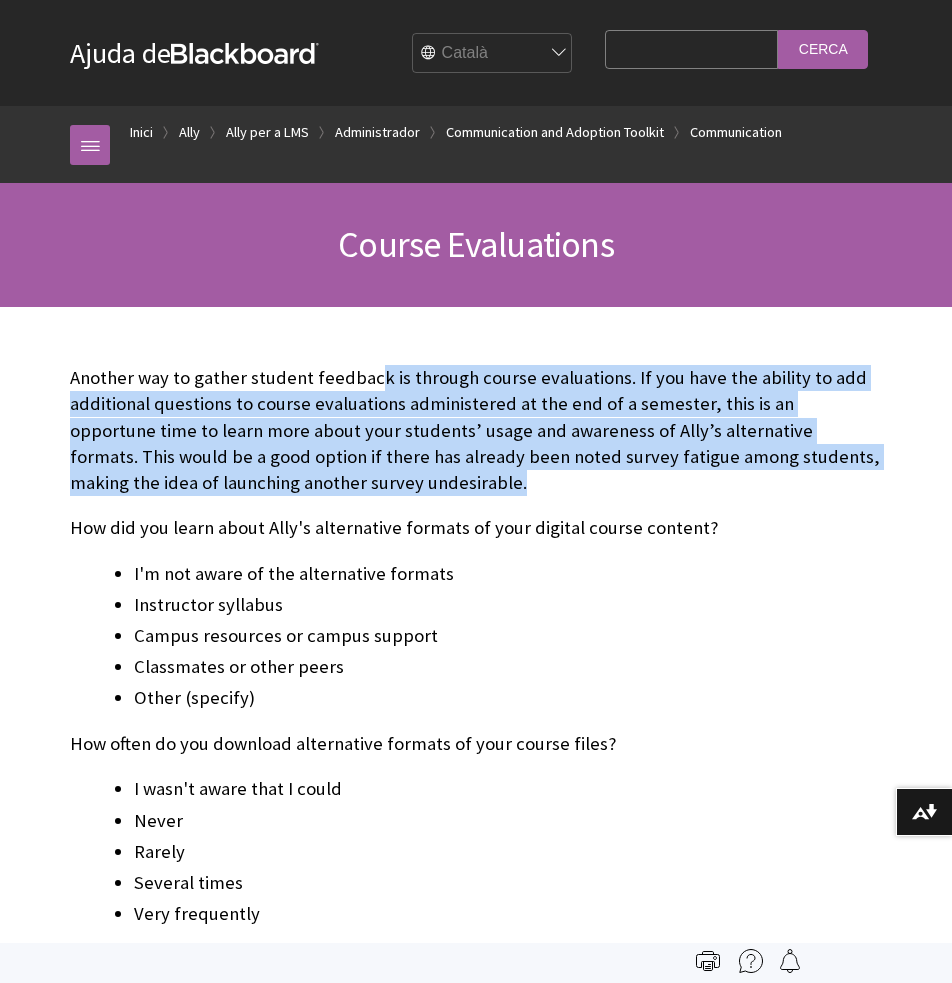 drag, startPoint x: 434, startPoint y: 465, endPoint x: 367, endPoint y: 387, distance: 102.825096 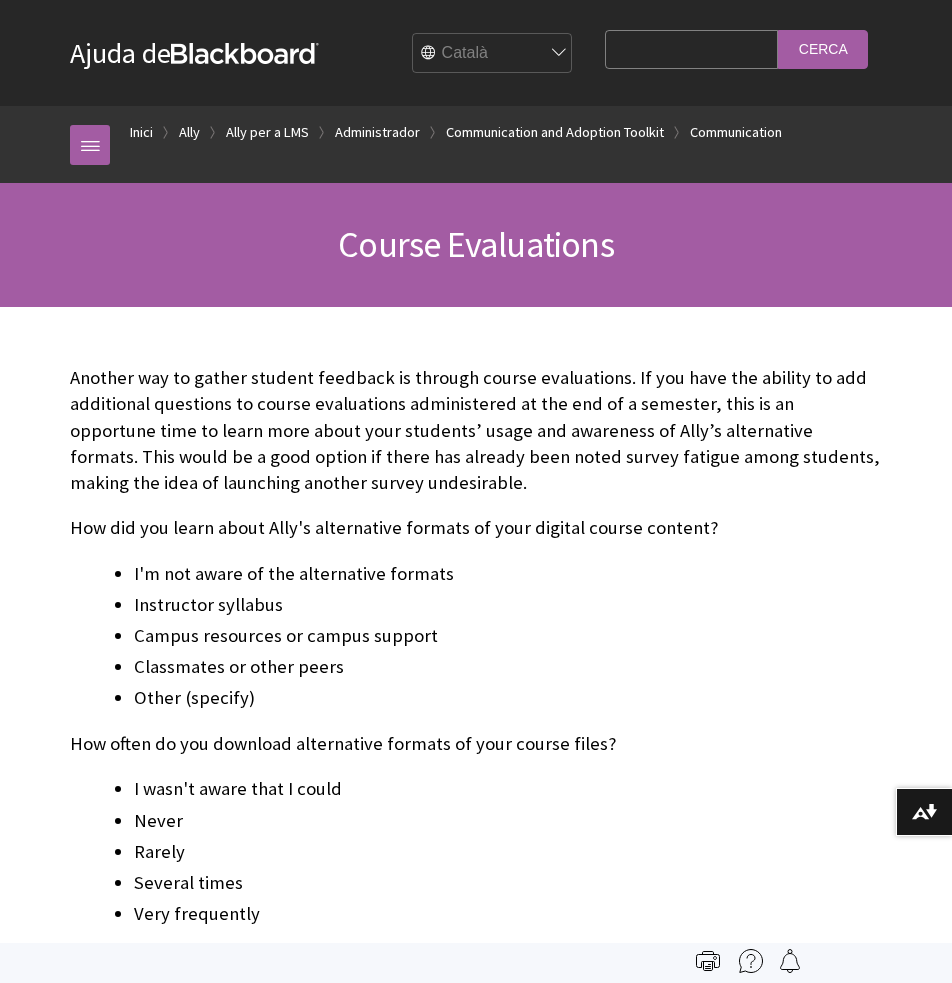 drag, startPoint x: 385, startPoint y: 452, endPoint x: 376, endPoint y: 494, distance: 42.953465 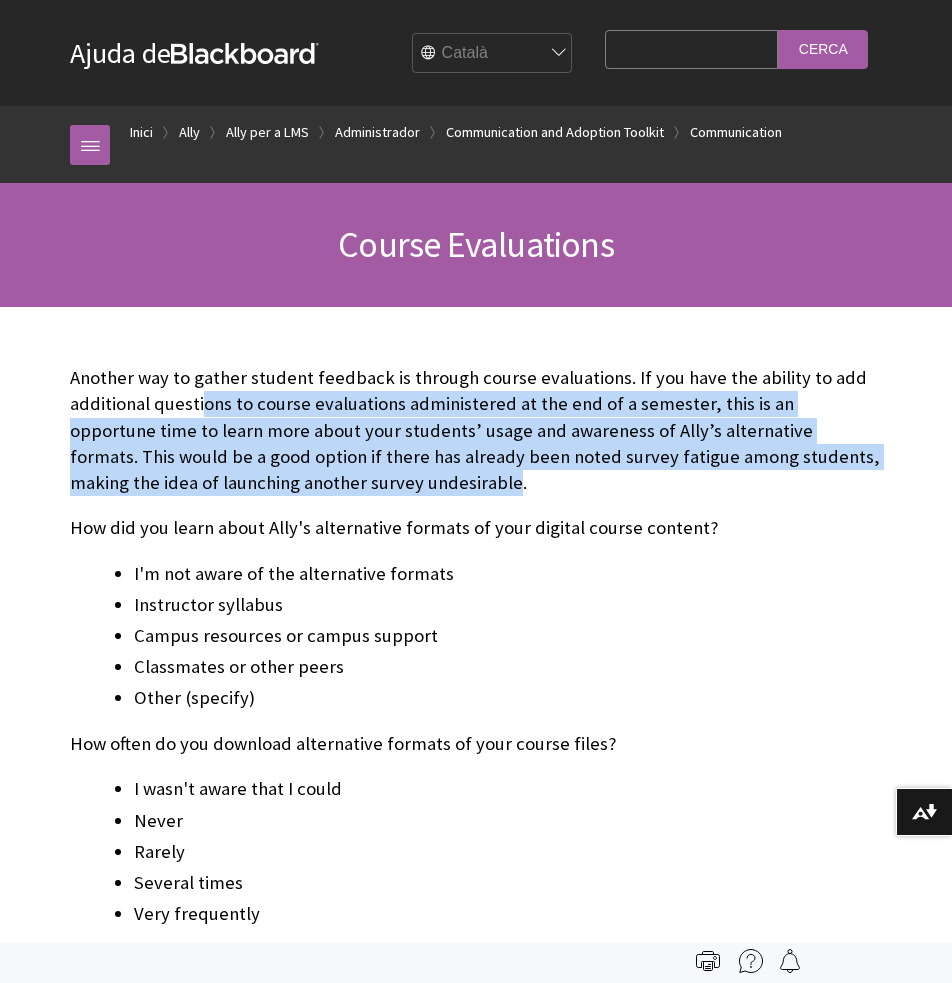 drag, startPoint x: 217, startPoint y: 420, endPoint x: 179, endPoint y: 389, distance: 49.0408 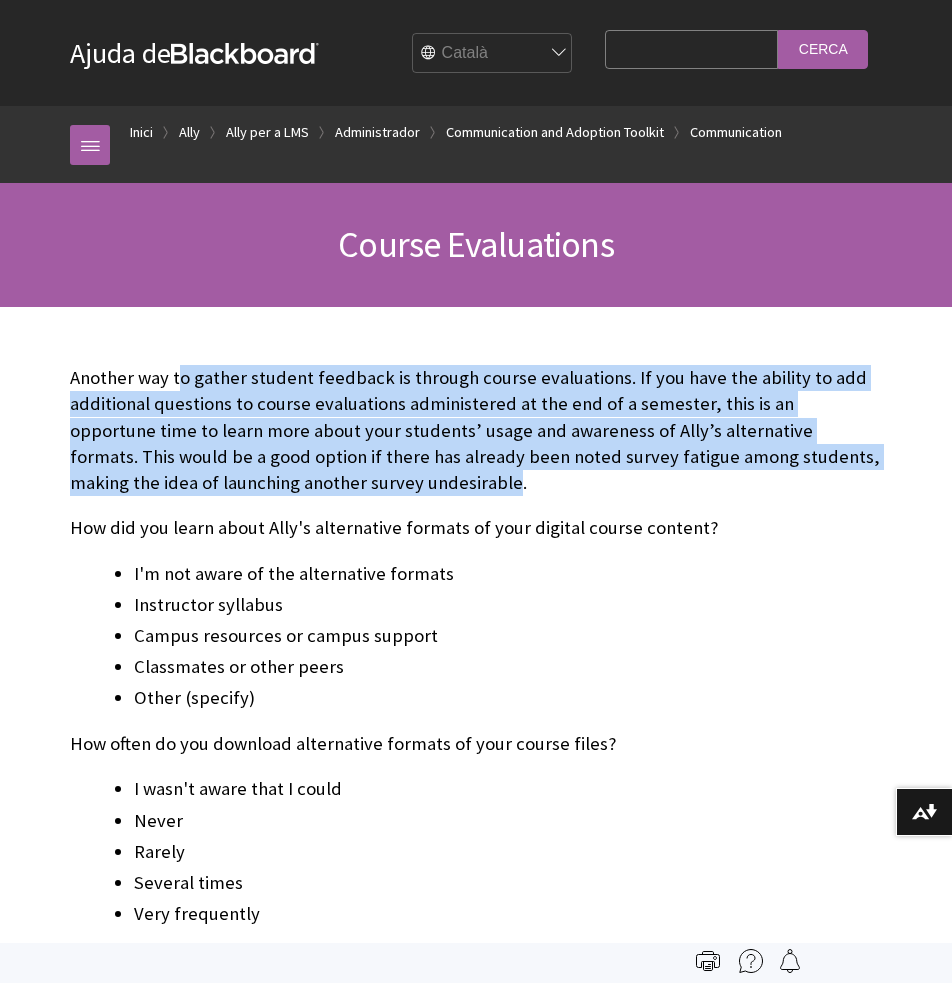 click on "Another way to gather student feedback is through course evaluations. If you have the ability to add additional questions to course evaluations administered at the end of a semester, this is an opportune time to learn more about your students’ usage and awareness of Ally’s alternative formats. This would be a good option if there has already been noted survey fatigue among students, making the idea of launching another survey undesirable." at bounding box center (476, 430) 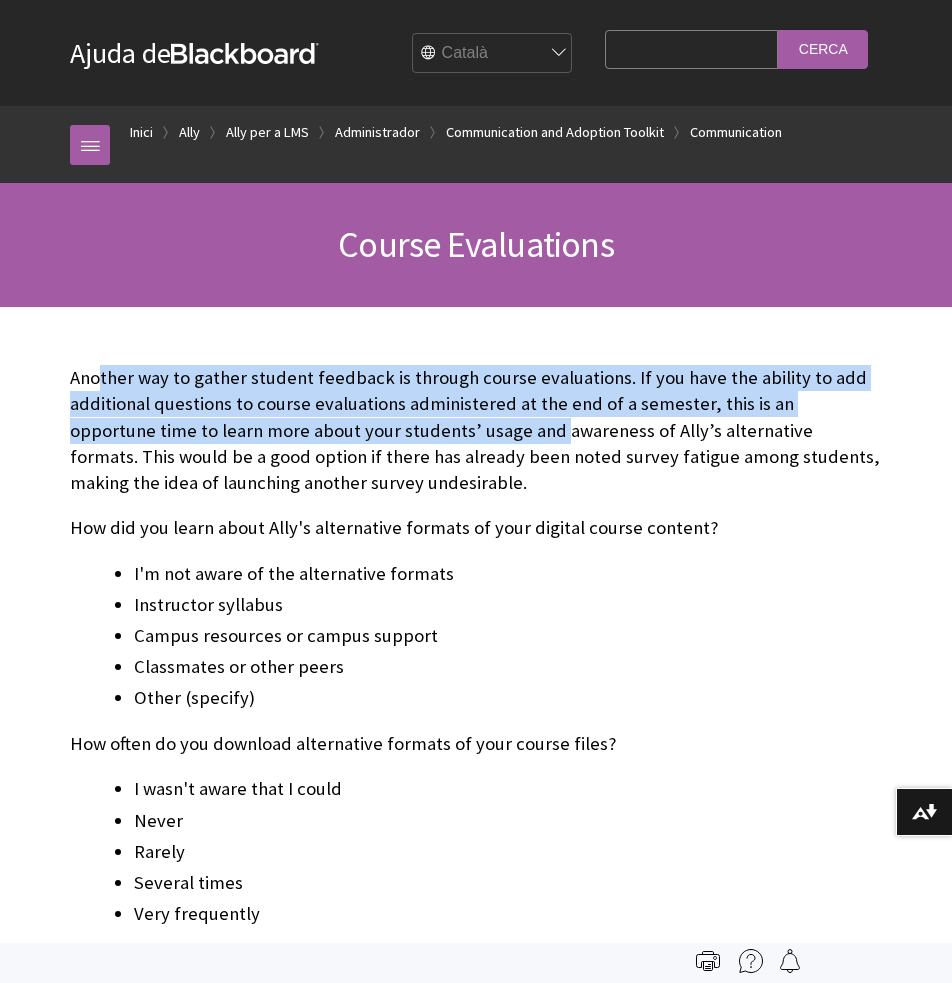 drag, startPoint x: 119, startPoint y: 375, endPoint x: 475, endPoint y: 433, distance: 360.6938 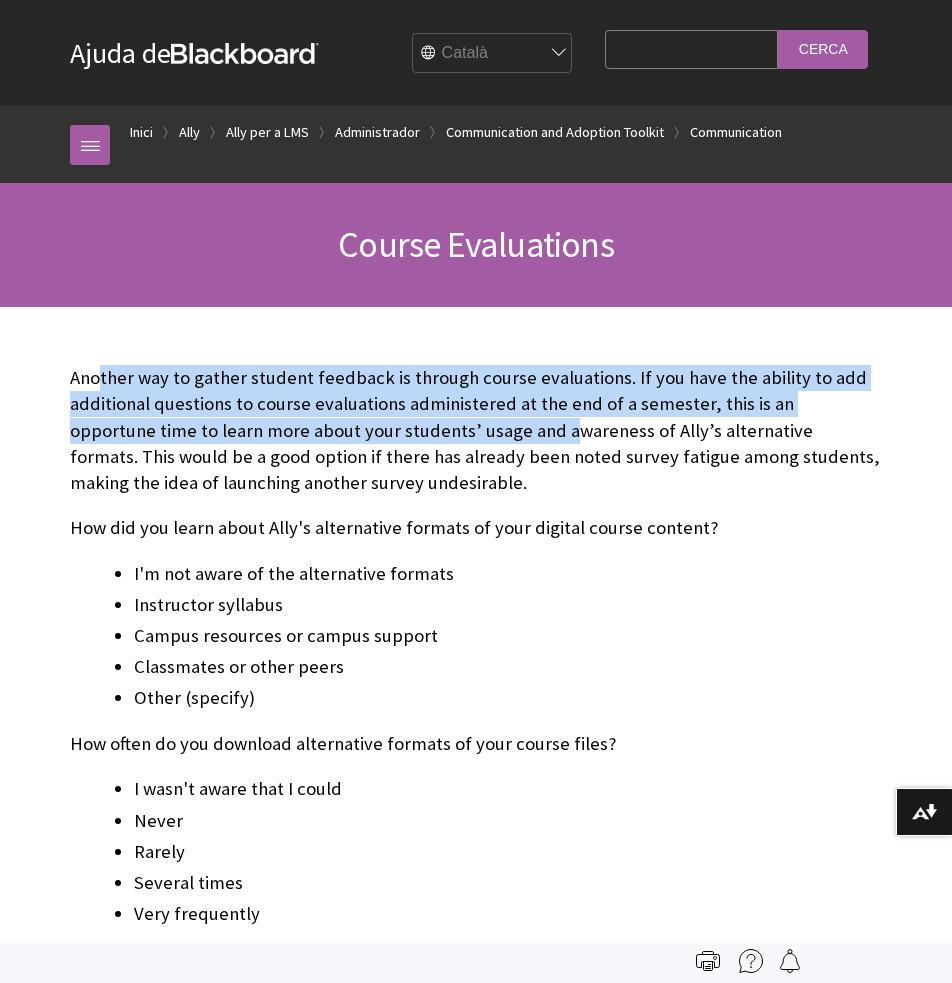 click on "Another way to gather student feedback is through course evaluations. If you have the ability to add additional questions to course evaluations administered at the end of a semester, this is an opportune time to learn more about your students’ usage and awareness of Ally’s alternative formats. This would be a good option if there has already been noted survey fatigue among students, making the idea of launching another survey undesirable." at bounding box center [476, 430] 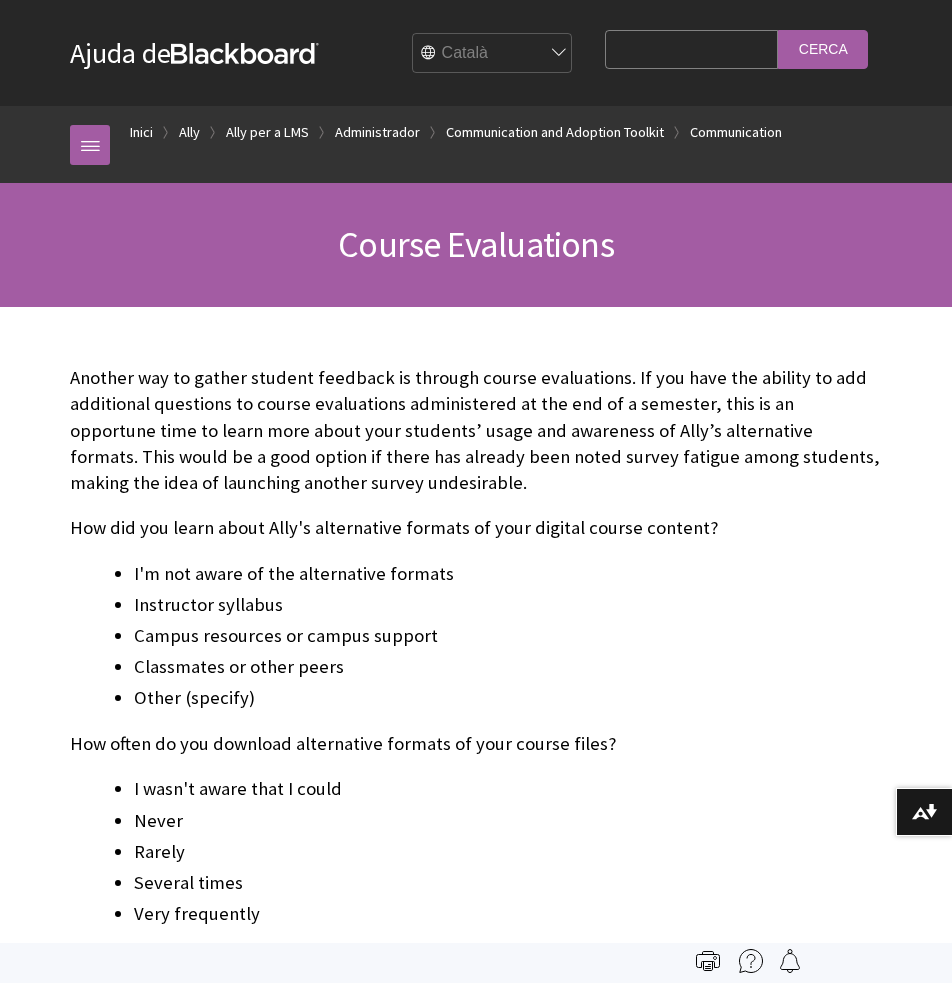 drag, startPoint x: 76, startPoint y: 525, endPoint x: 742, endPoint y: 530, distance: 666.0188 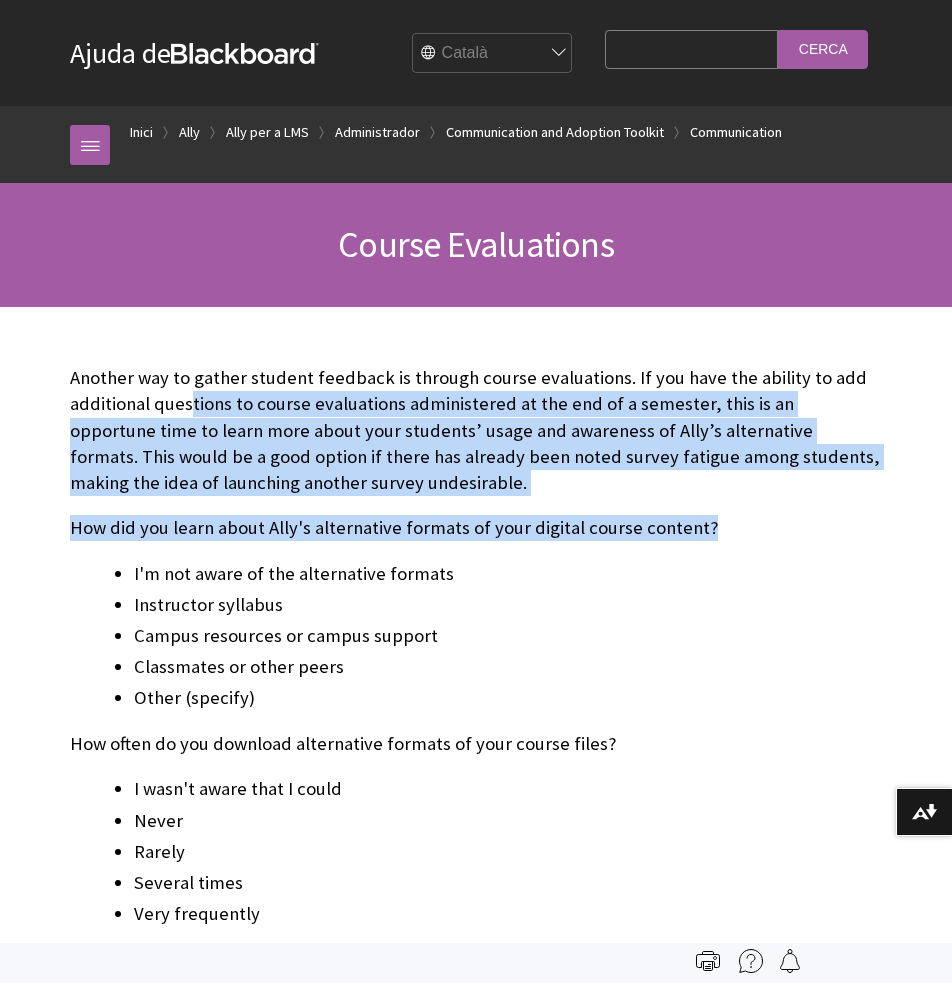 drag, startPoint x: 668, startPoint y: 527, endPoint x: 187, endPoint y: 410, distance: 495.02524 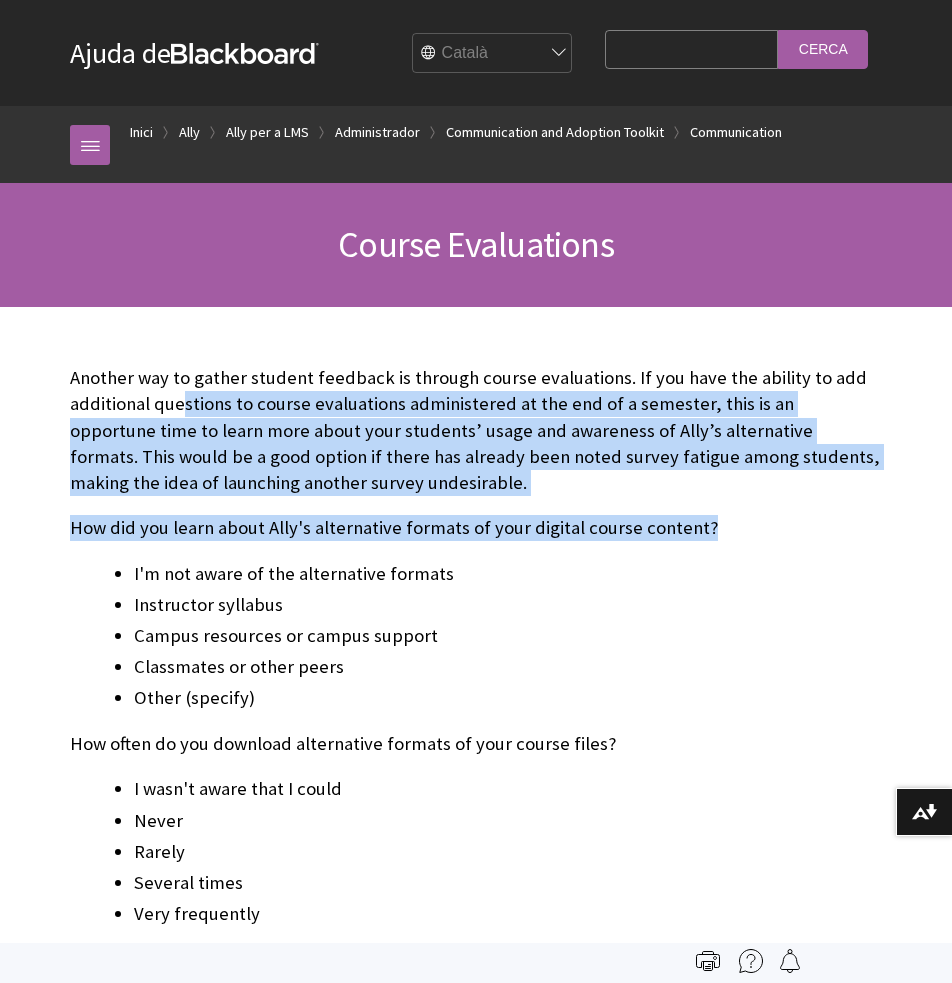 click on "Another way to gather student feedback is through course evaluations. If you have the ability to add additional questions to course evaluations administered at the end of a semester, this is an opportune time to learn more about your students’ usage and awareness of Ally’s alternative formats. This would be a good option if there has already been noted survey fatigue among students, making the idea of launching another survey undesirable." at bounding box center [476, 430] 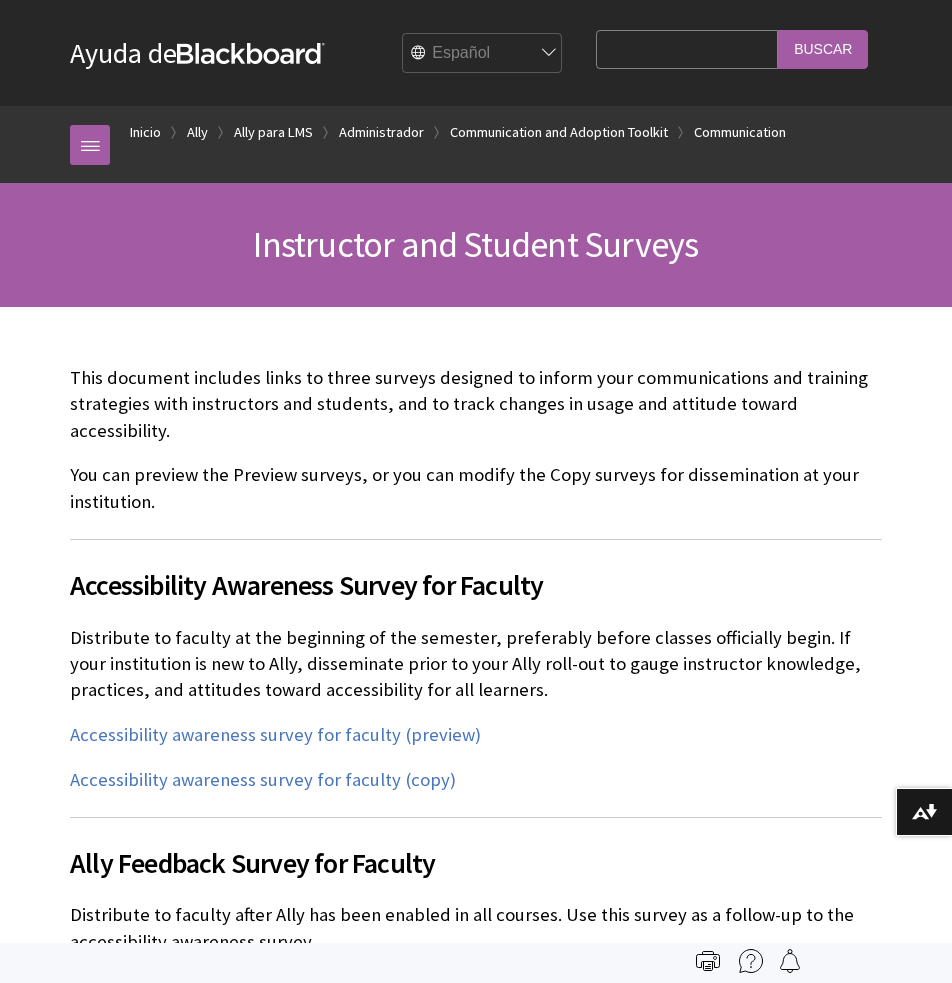 scroll, scrollTop: 0, scrollLeft: 0, axis: both 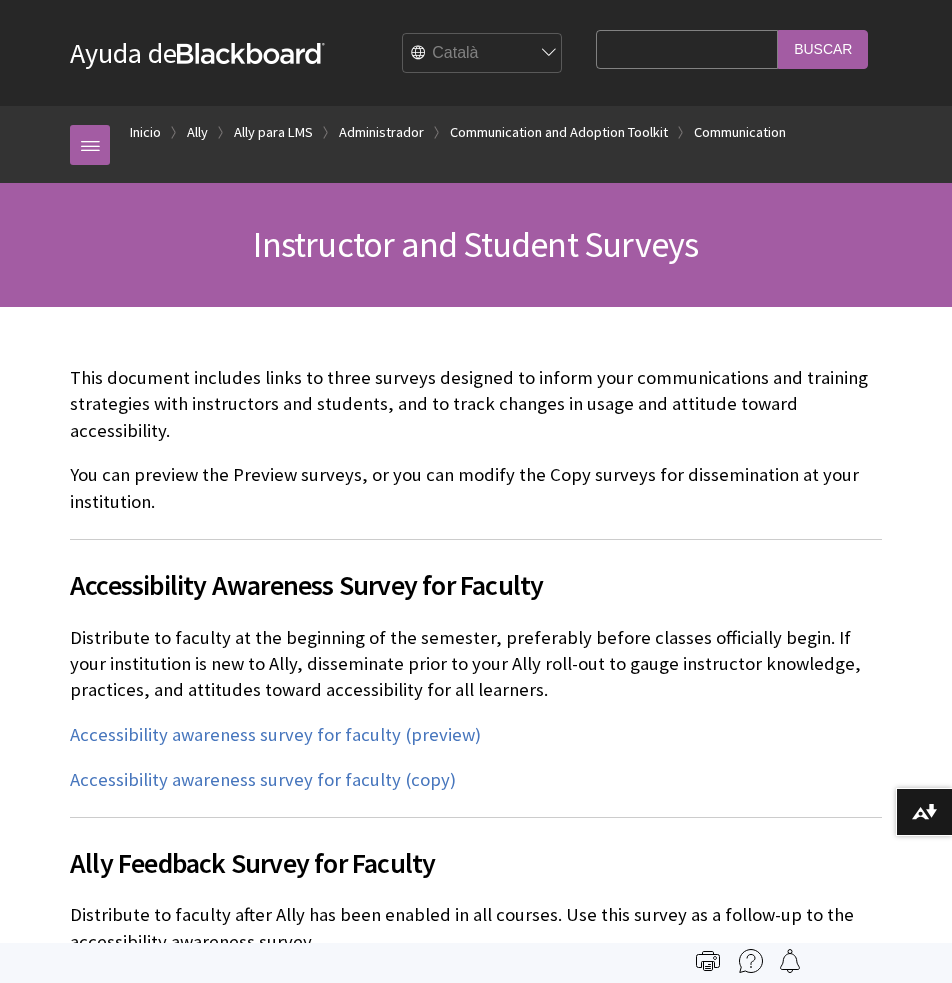 click on "English عربية Català Cymraeg Deutsch Español Suomi Français עברית Italiano 日本語 한국어 Nederlands Norsk (Bokmål) Português, Brasil Русский Svenska Türkçe 简体中文 Français Canadien" at bounding box center [483, 54] 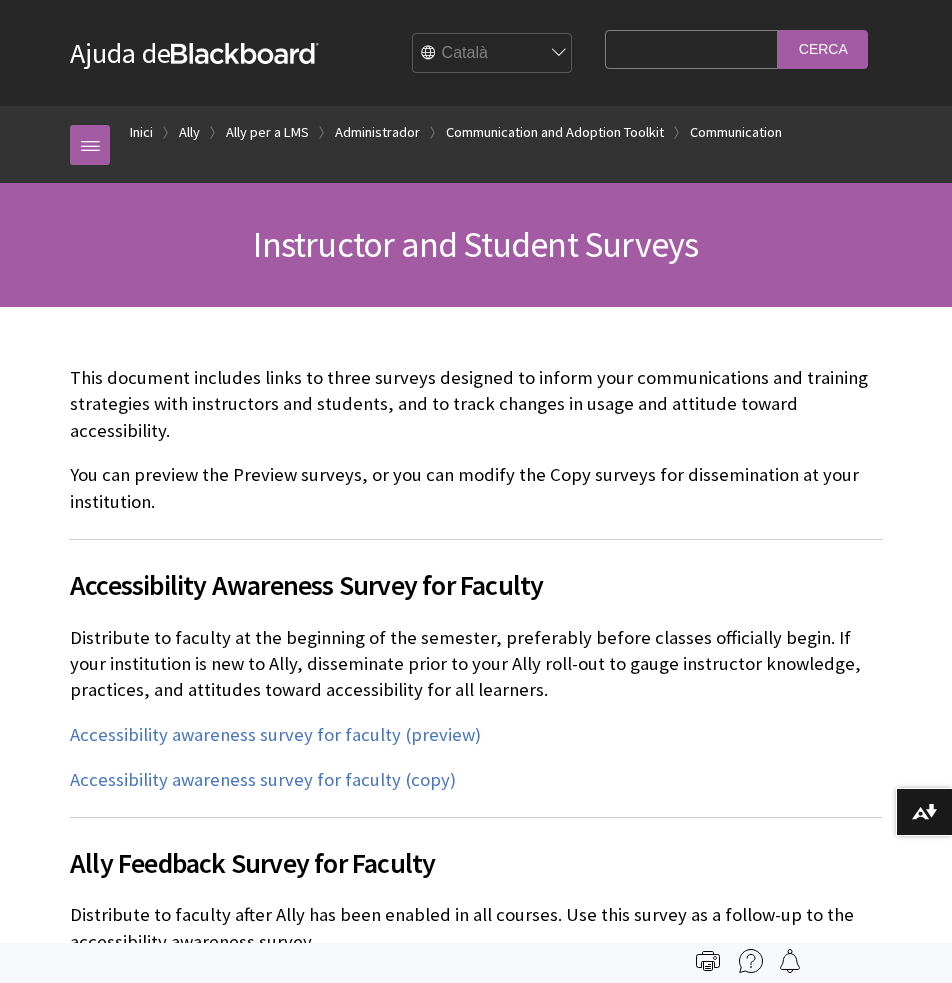 scroll, scrollTop: 0, scrollLeft: 0, axis: both 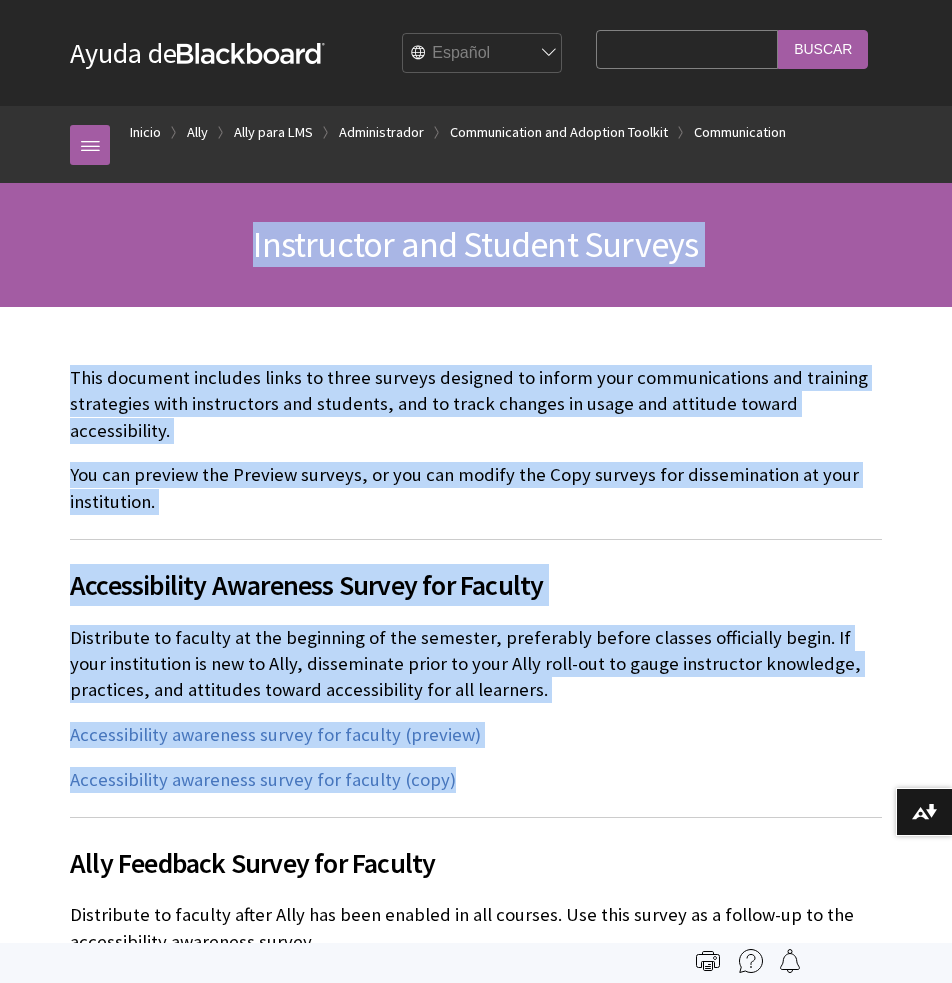 drag, startPoint x: 246, startPoint y: 233, endPoint x: 665, endPoint y: 749, distance: 664.6932 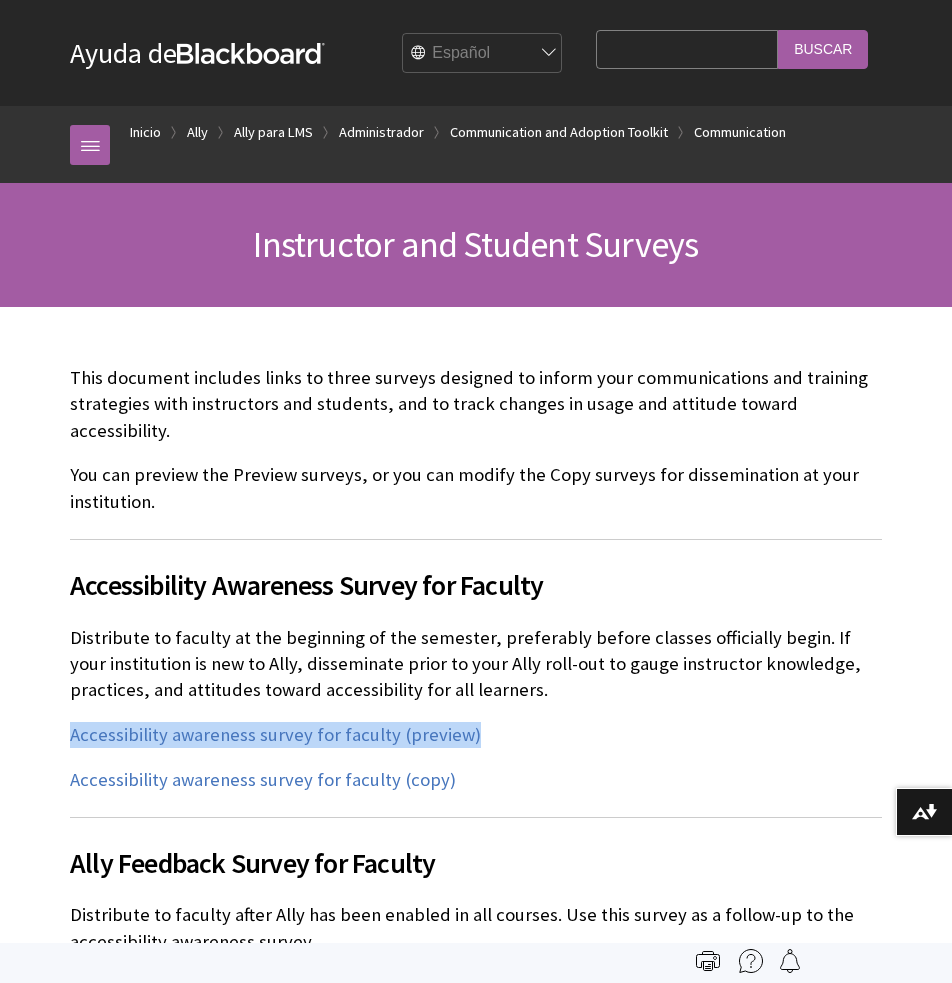 drag, startPoint x: 521, startPoint y: 694, endPoint x: 505, endPoint y: 642, distance: 54.405884 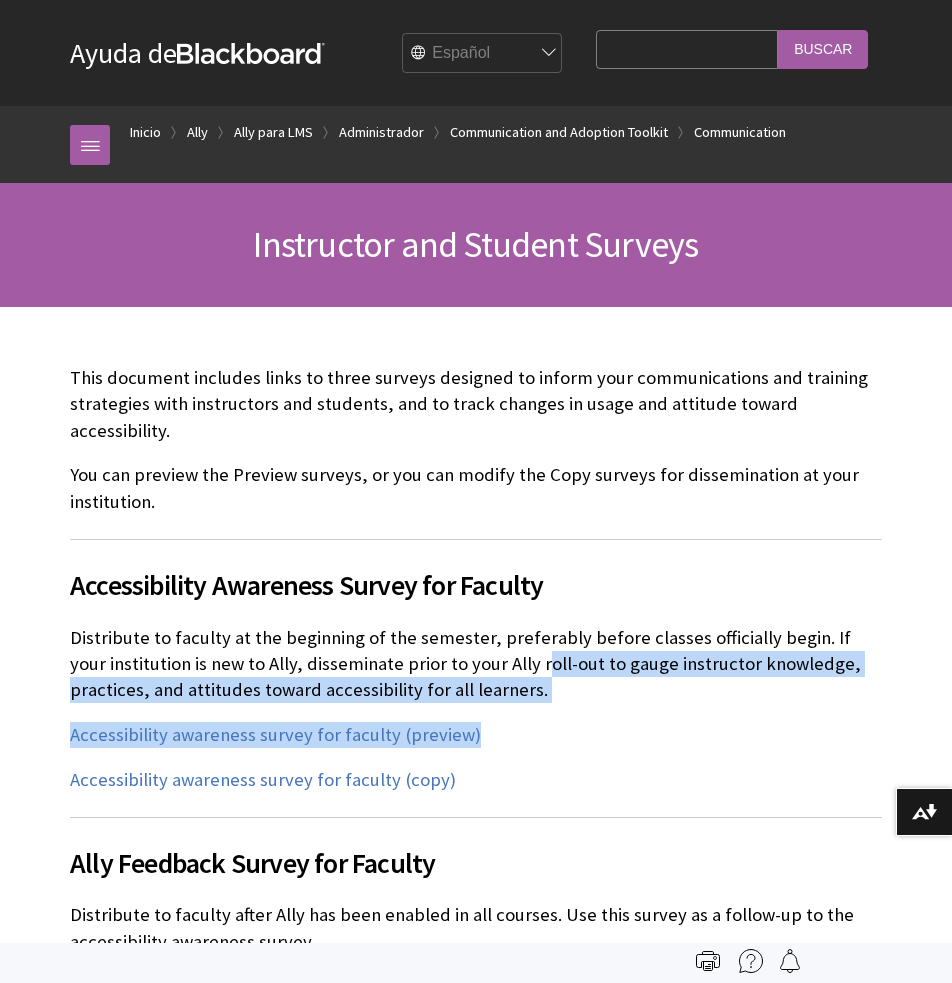 click on "Distribute to faculty at the beginning of the semester, preferably before classes officially begin. If your institution is new to Ally, disseminate prior to your Ally roll-out to gauge instructor knowledge, practices, and attitudes toward accessibility for all learners." at bounding box center [476, 664] 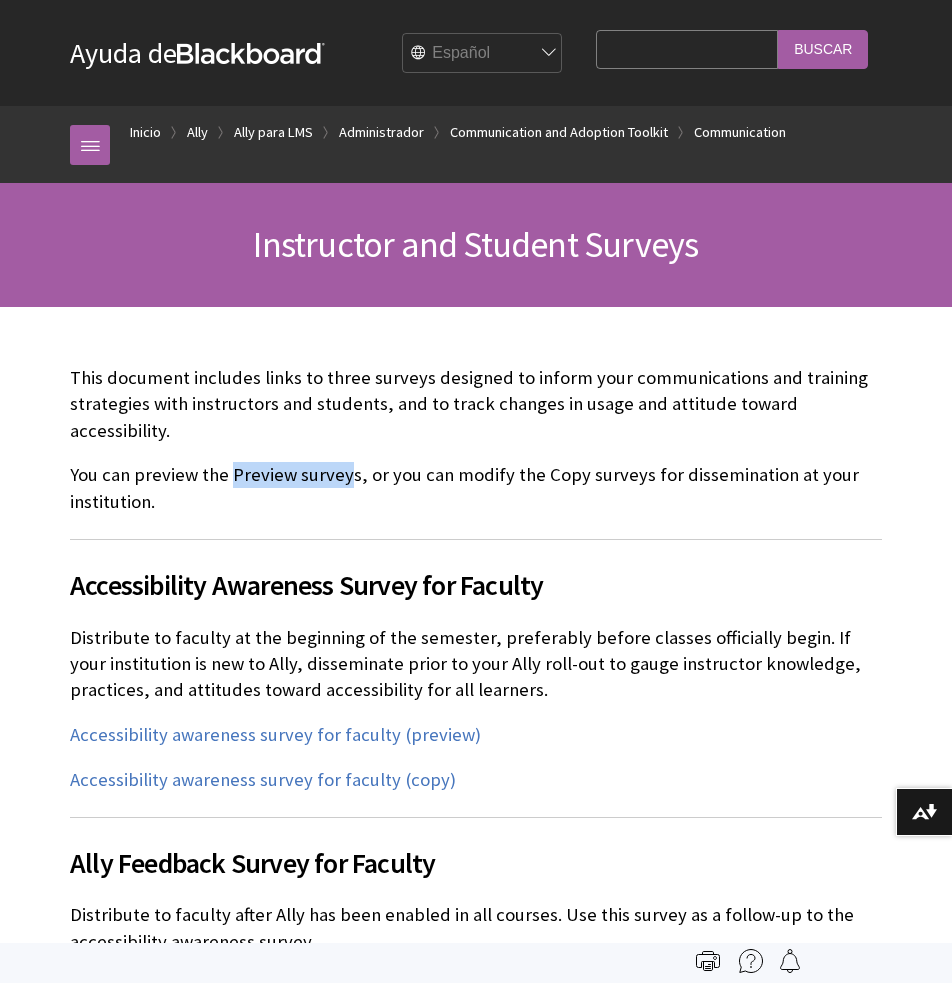 drag, startPoint x: 232, startPoint y: 447, endPoint x: 349, endPoint y: 447, distance: 117 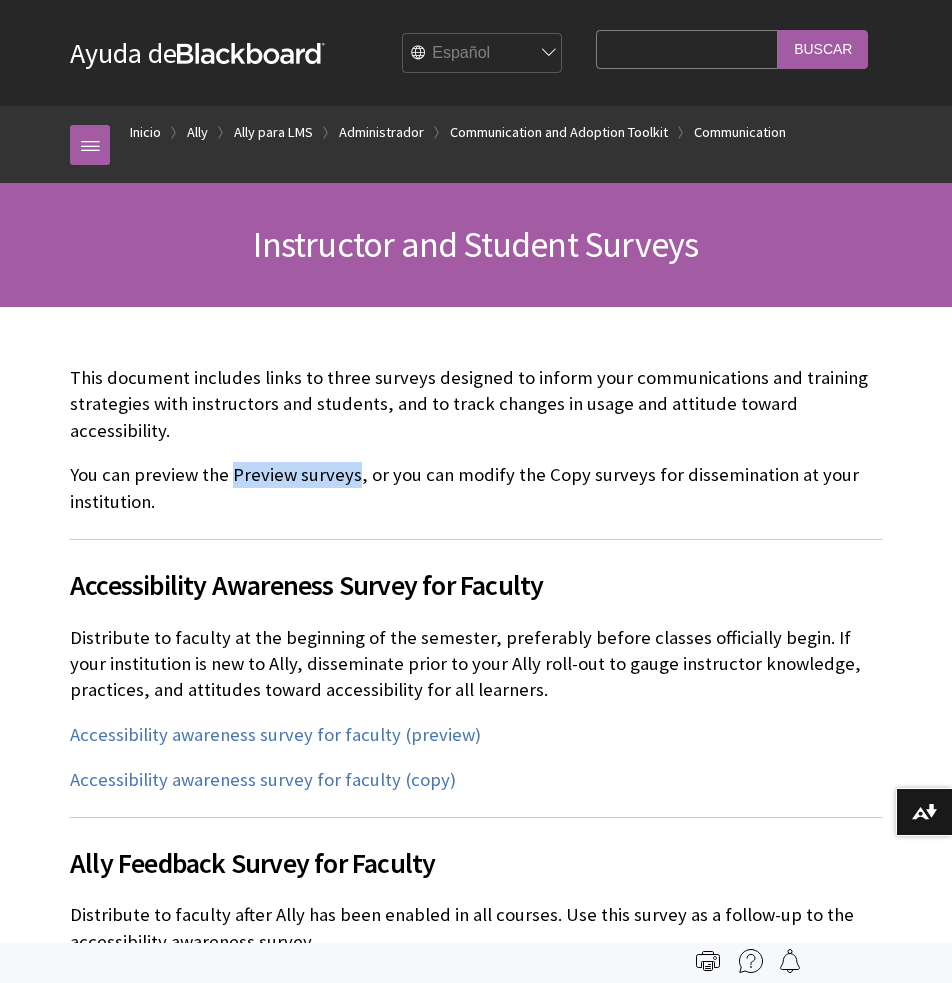 drag, startPoint x: 355, startPoint y: 448, endPoint x: 230, endPoint y: 454, distance: 125.14392 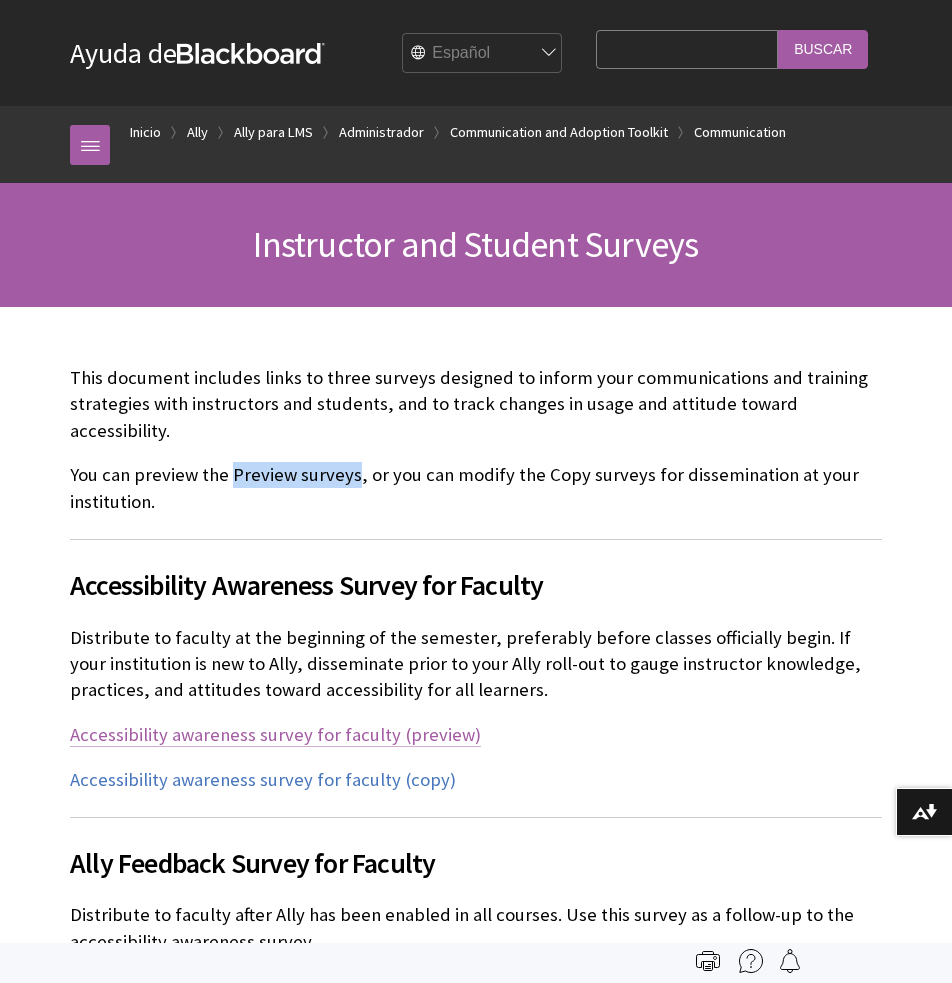 click on "Accessibility awareness survey for faculty (preview)" at bounding box center [275, 735] 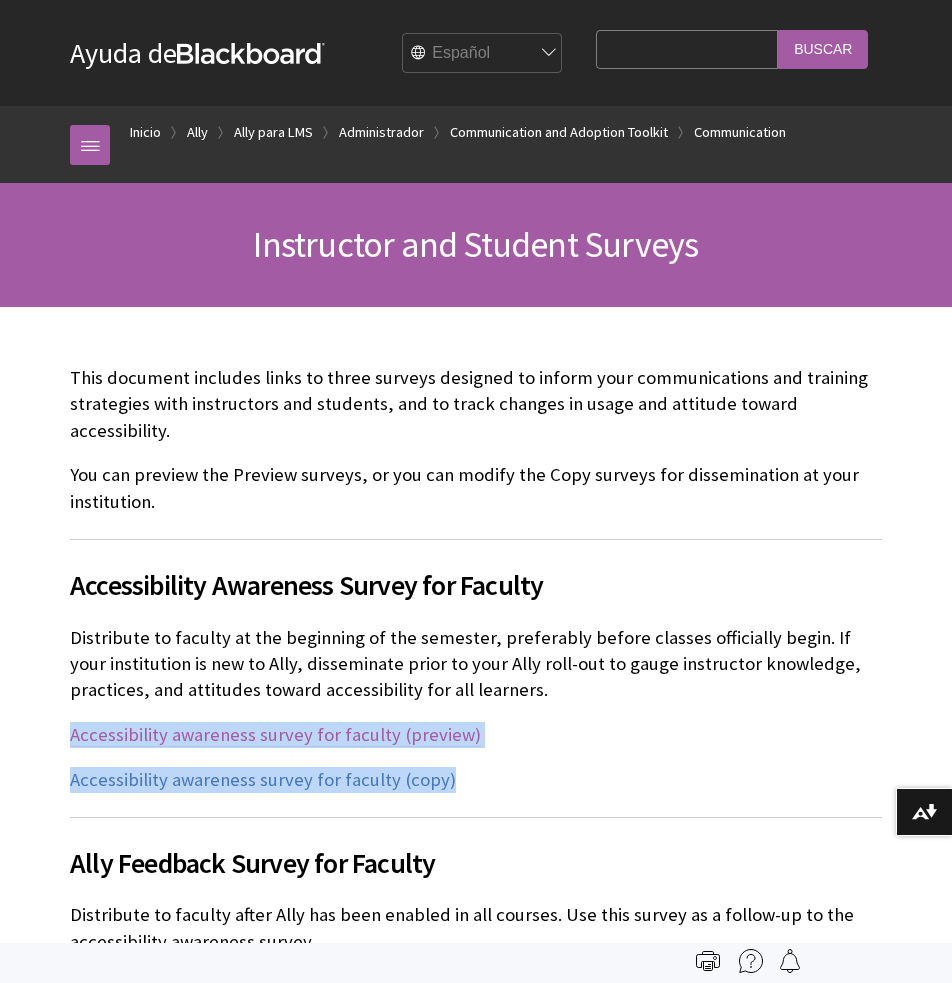 drag, startPoint x: 497, startPoint y: 757, endPoint x: 163, endPoint y: 698, distance: 339.17105 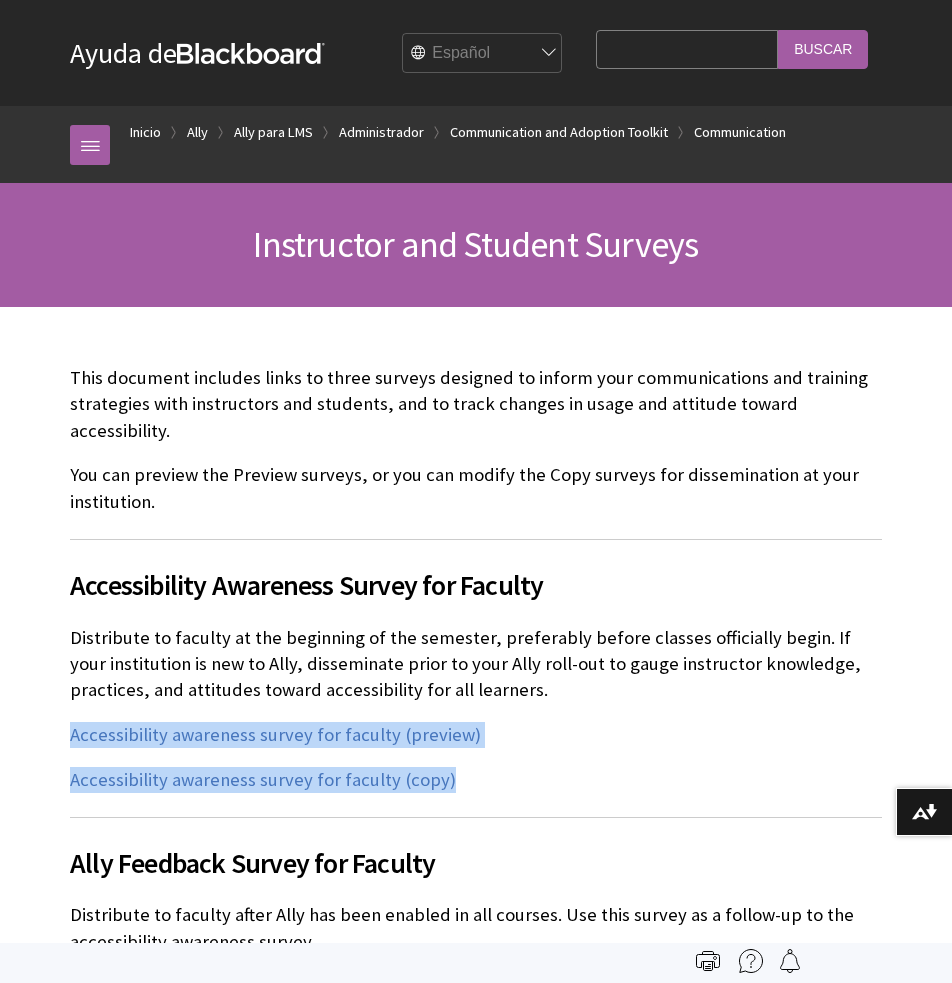 copy on "Accessibility awareness survey for faculty (preview) Accessibility awareness survey for faculty (copy)" 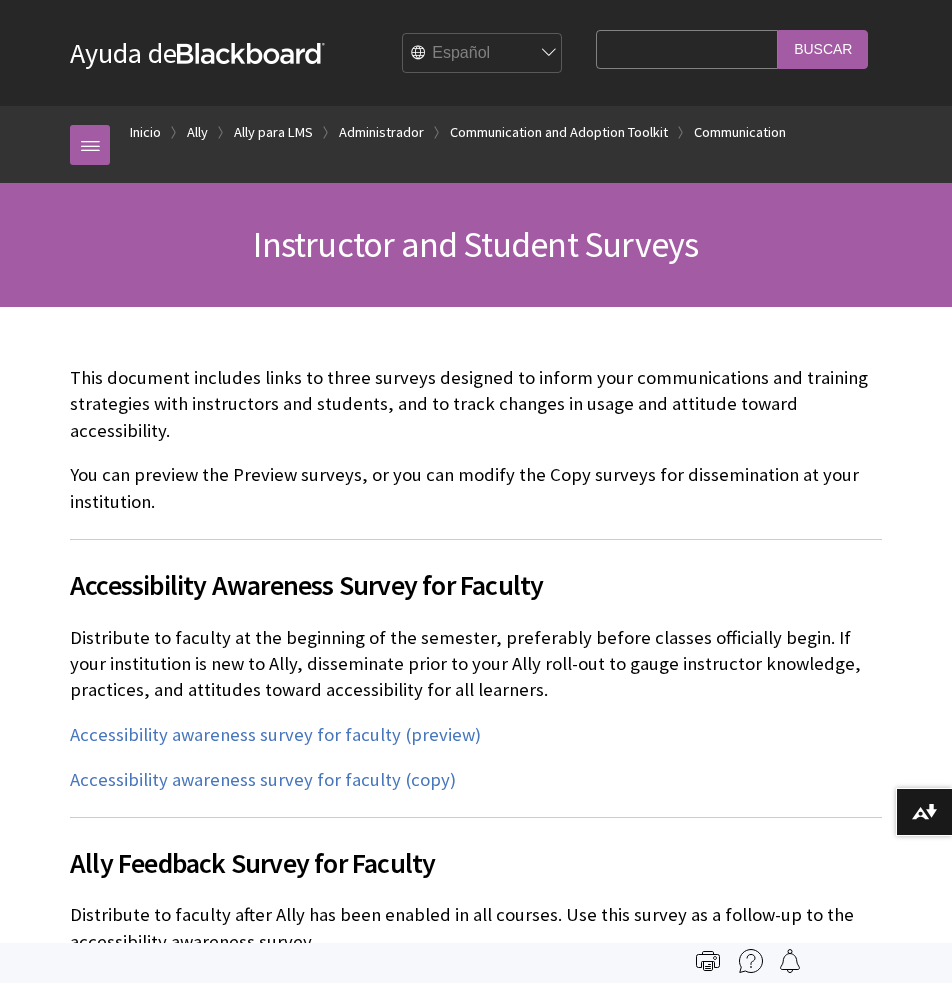 drag, startPoint x: 447, startPoint y: 808, endPoint x: 433, endPoint y: 801, distance: 15.652476 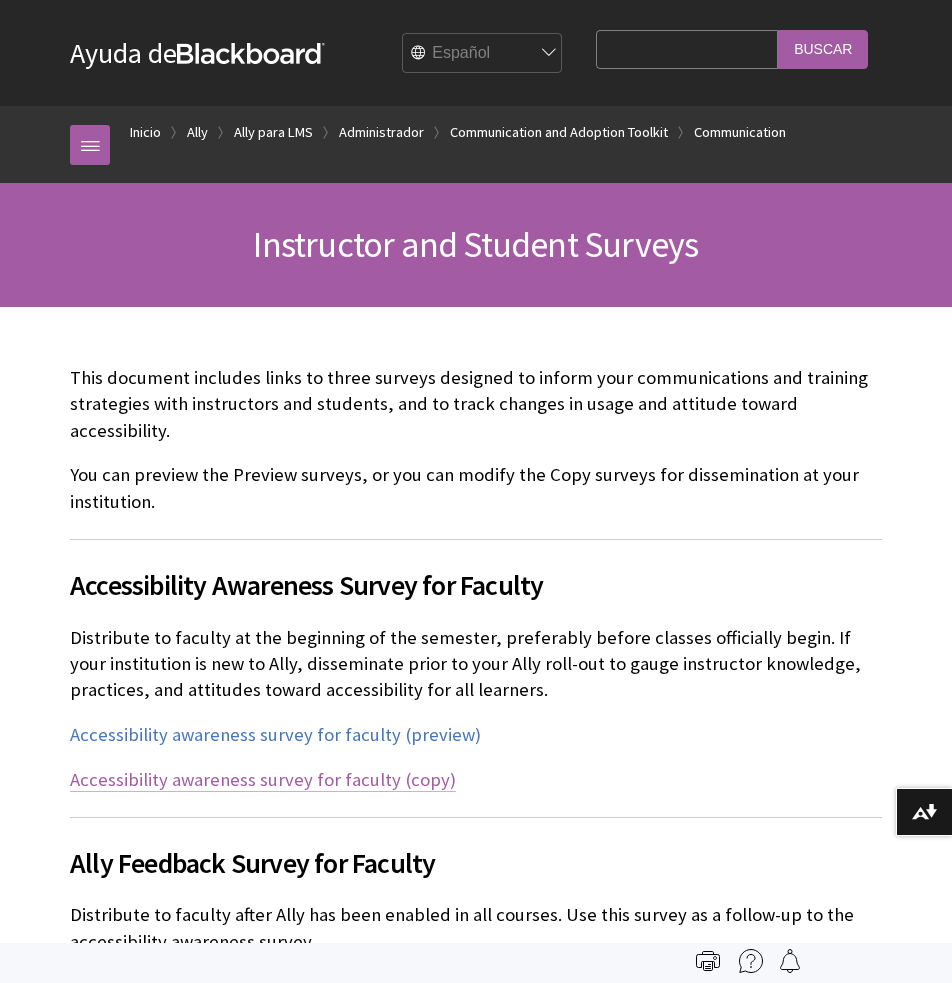 click on "Accessibility awareness survey for faculty (copy)" at bounding box center (263, 780) 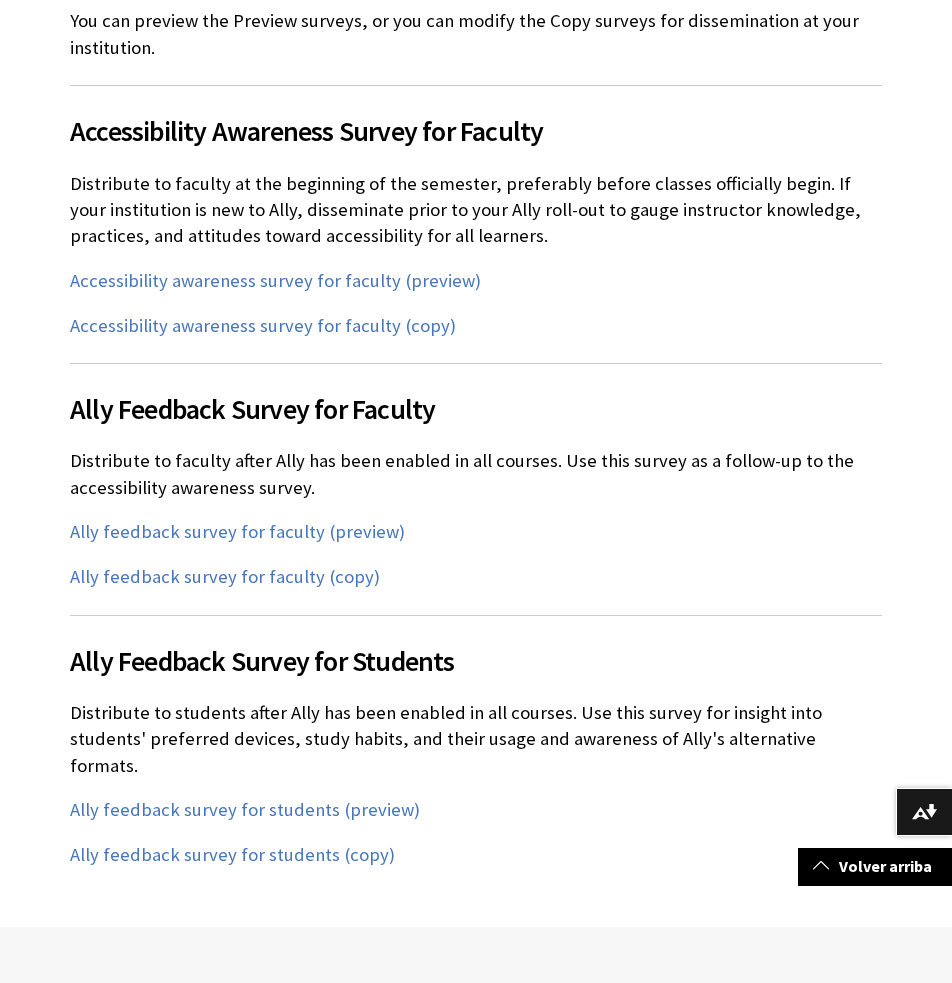 scroll, scrollTop: 462, scrollLeft: 0, axis: vertical 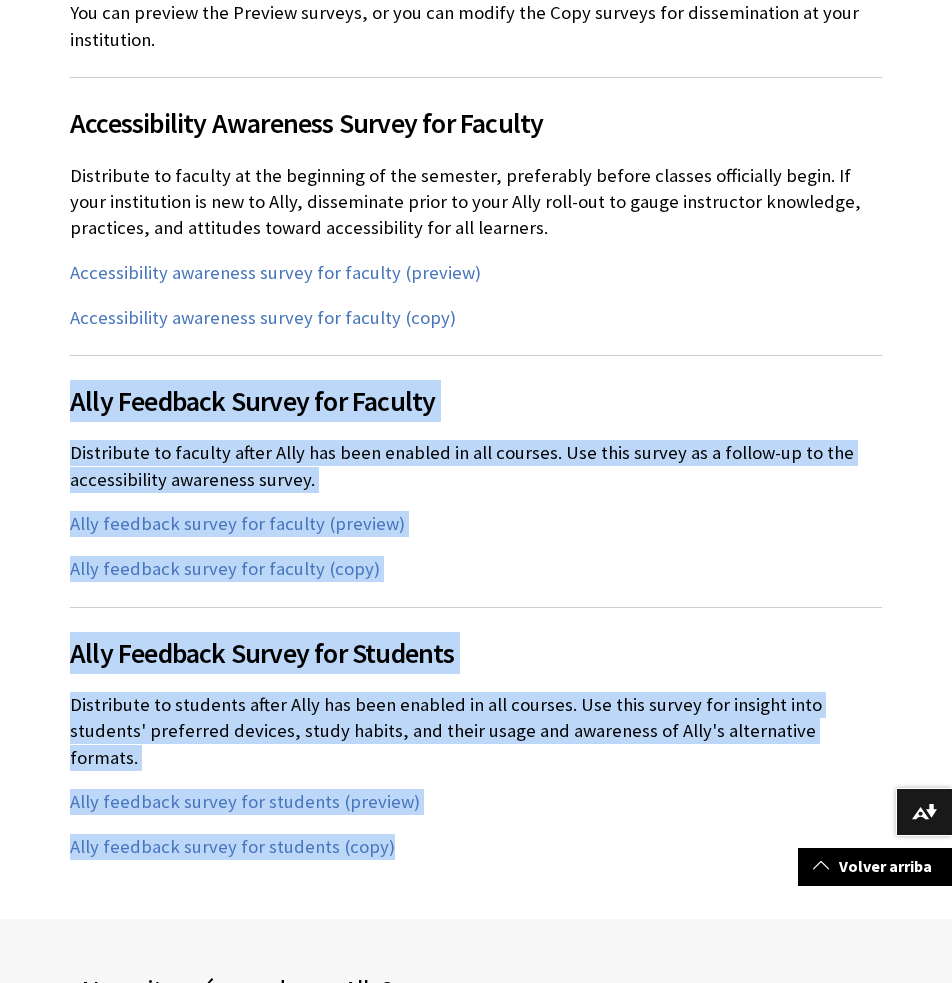 drag, startPoint x: 451, startPoint y: 784, endPoint x: 76, endPoint y: 379, distance: 551.9511 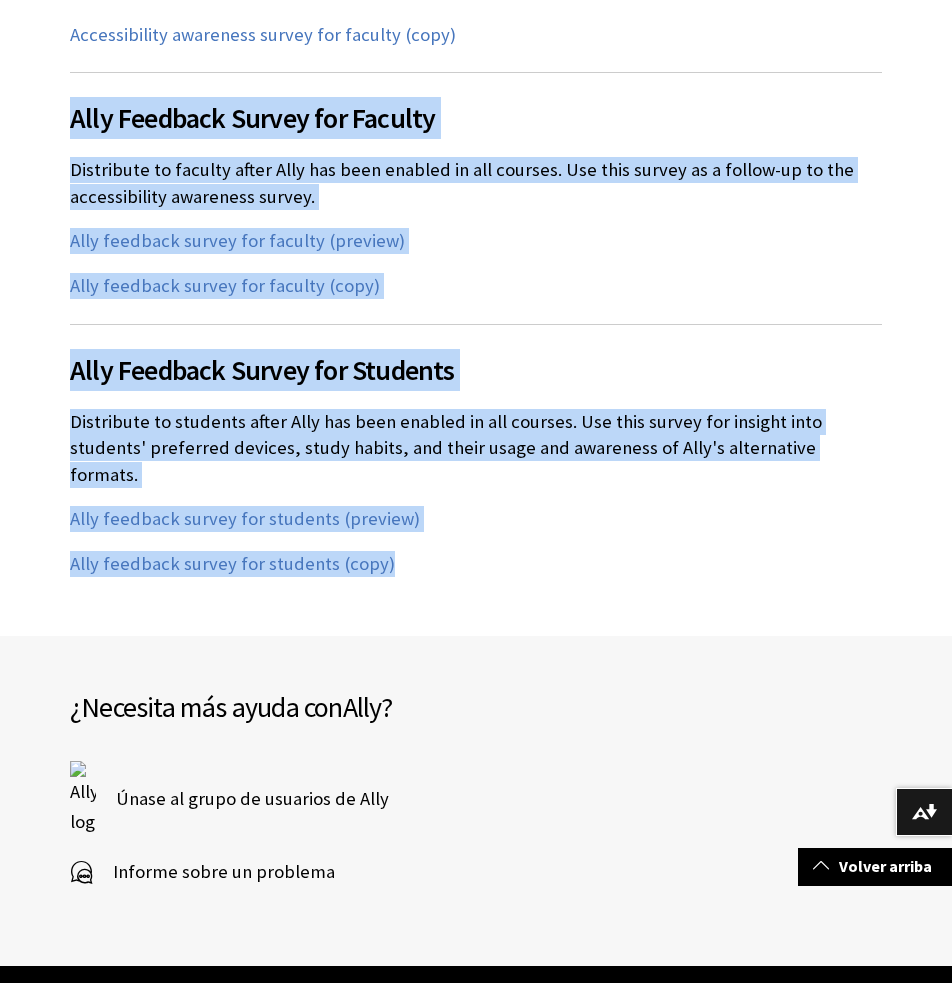 scroll, scrollTop: 747, scrollLeft: 0, axis: vertical 